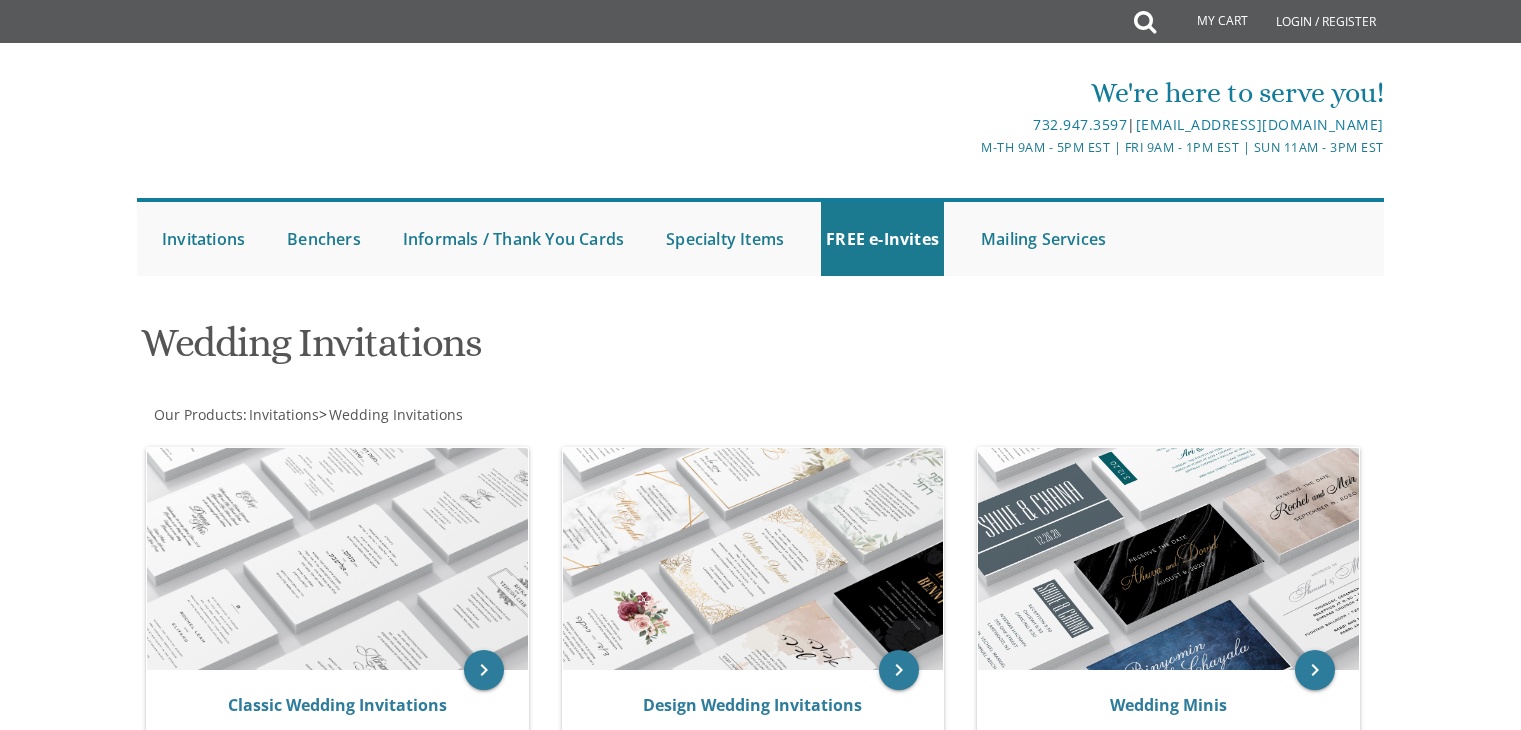 scroll, scrollTop: 0, scrollLeft: 0, axis: both 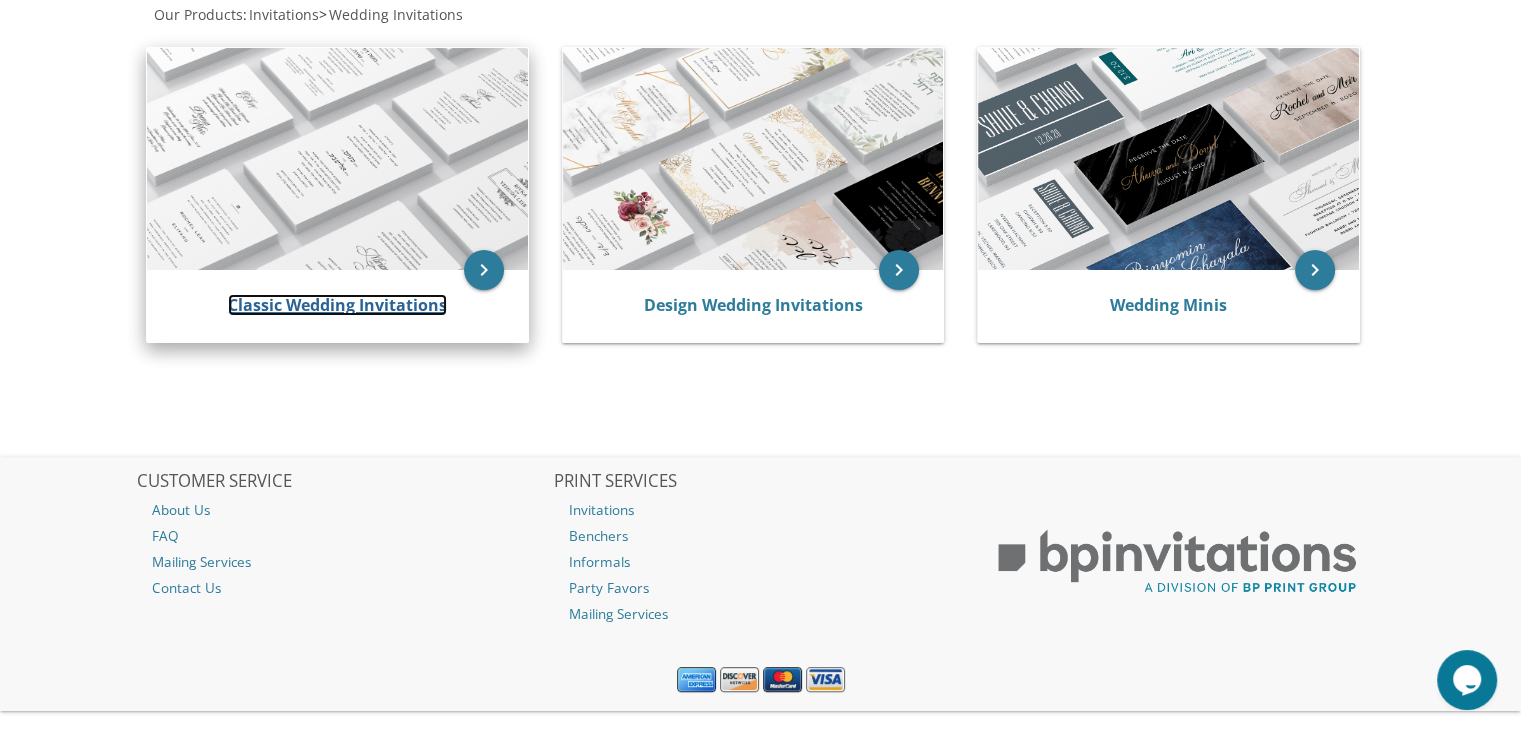 click on "Classic Wedding Invitations" at bounding box center [337, 305] 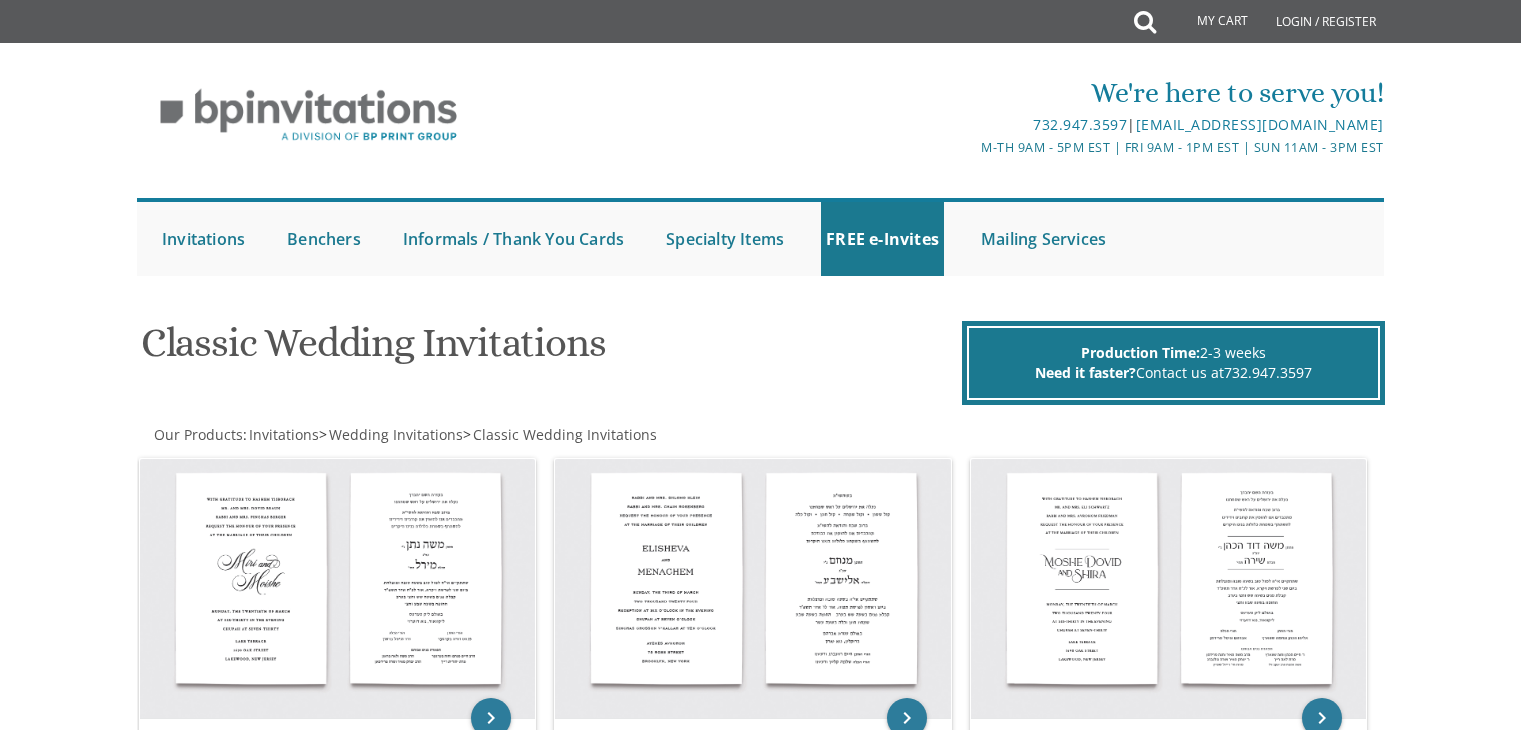 scroll, scrollTop: 0, scrollLeft: 0, axis: both 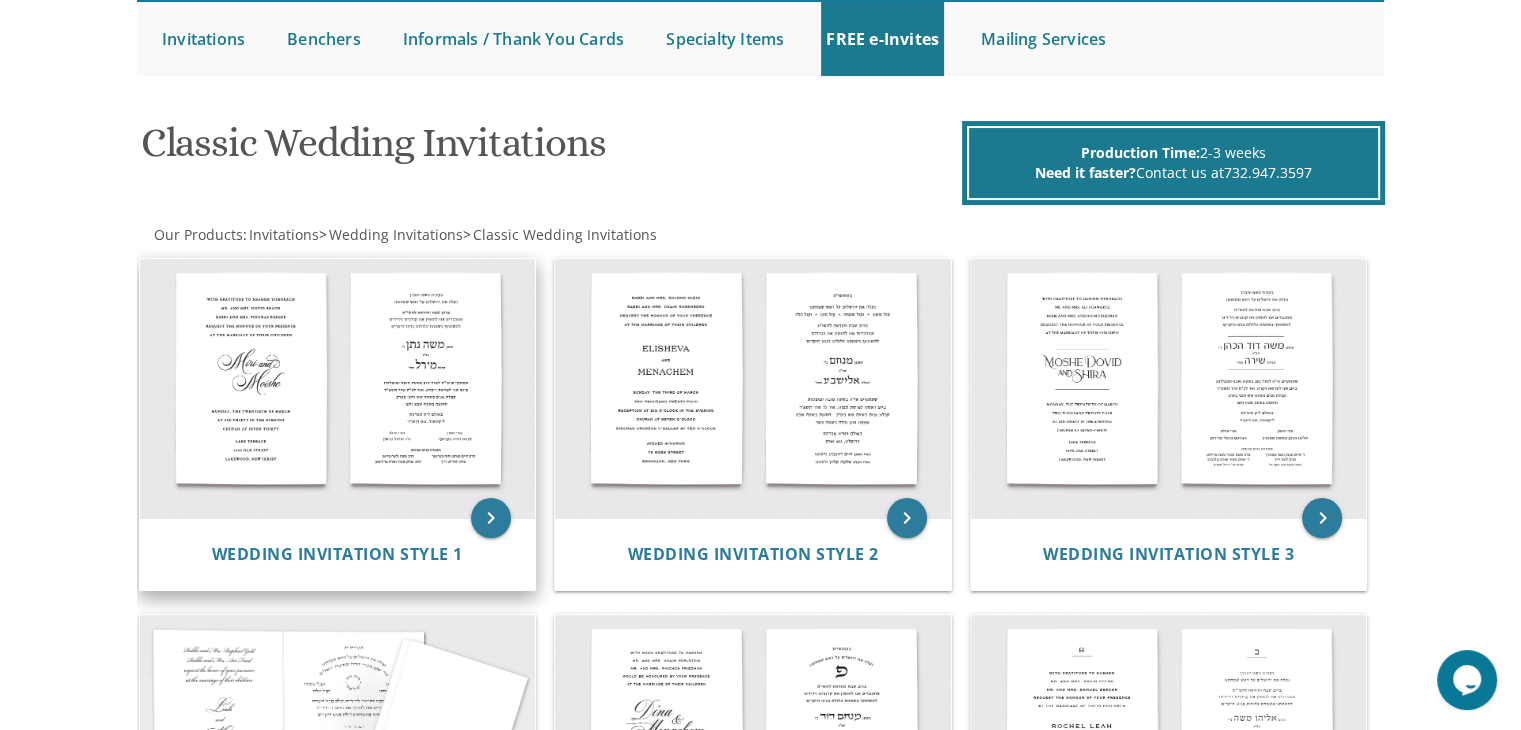 click at bounding box center [338, 389] 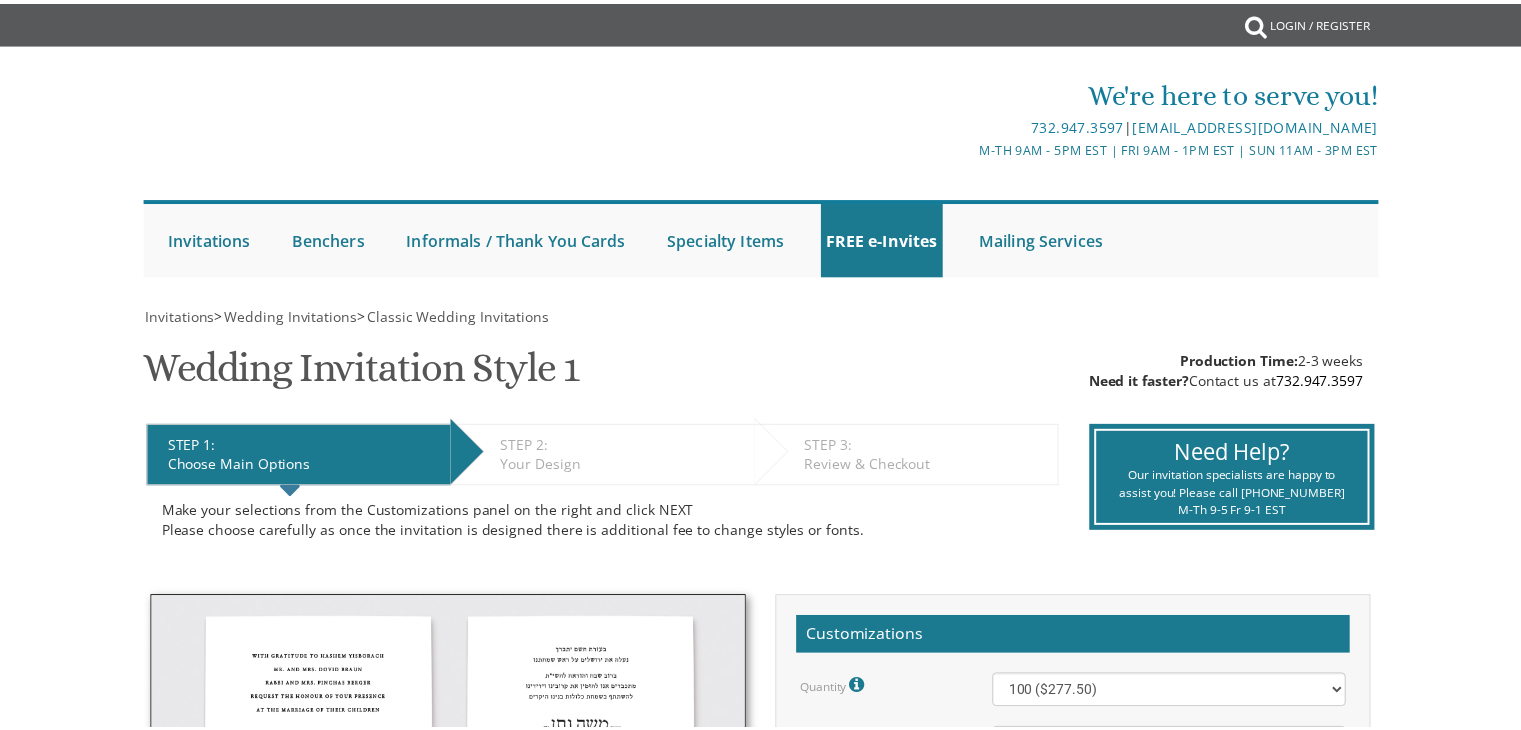 scroll, scrollTop: 0, scrollLeft: 0, axis: both 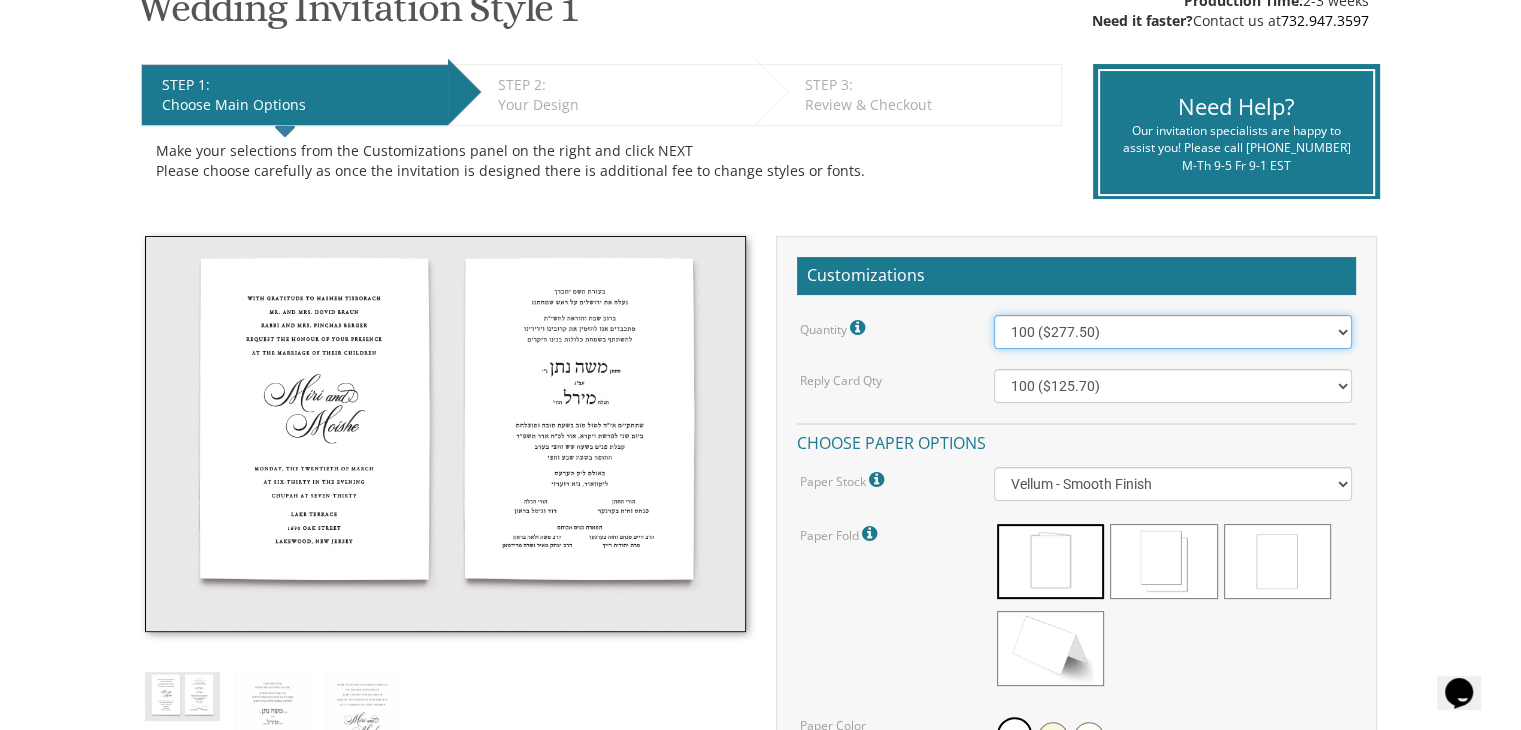 click on "100 ($277.50) 200 ($330.45) 300 ($380.65) 400 ($432.70) 500 ($482.10) 600 ($534.10) 700 ($583.65) 800 ($635.30) 900 ($684.60) 1000 ($733.55) 1100 ($785.50) 1200 ($833.05) 1300 ($884.60) 1400 ($934.05) 1500 ($983.75) 1600 ($1,033.10) 1700 ($1,082.75) 1800 ($1,132.20) 1900 ($1,183.75) 2000 ($1,230.95)" at bounding box center (1173, 332) 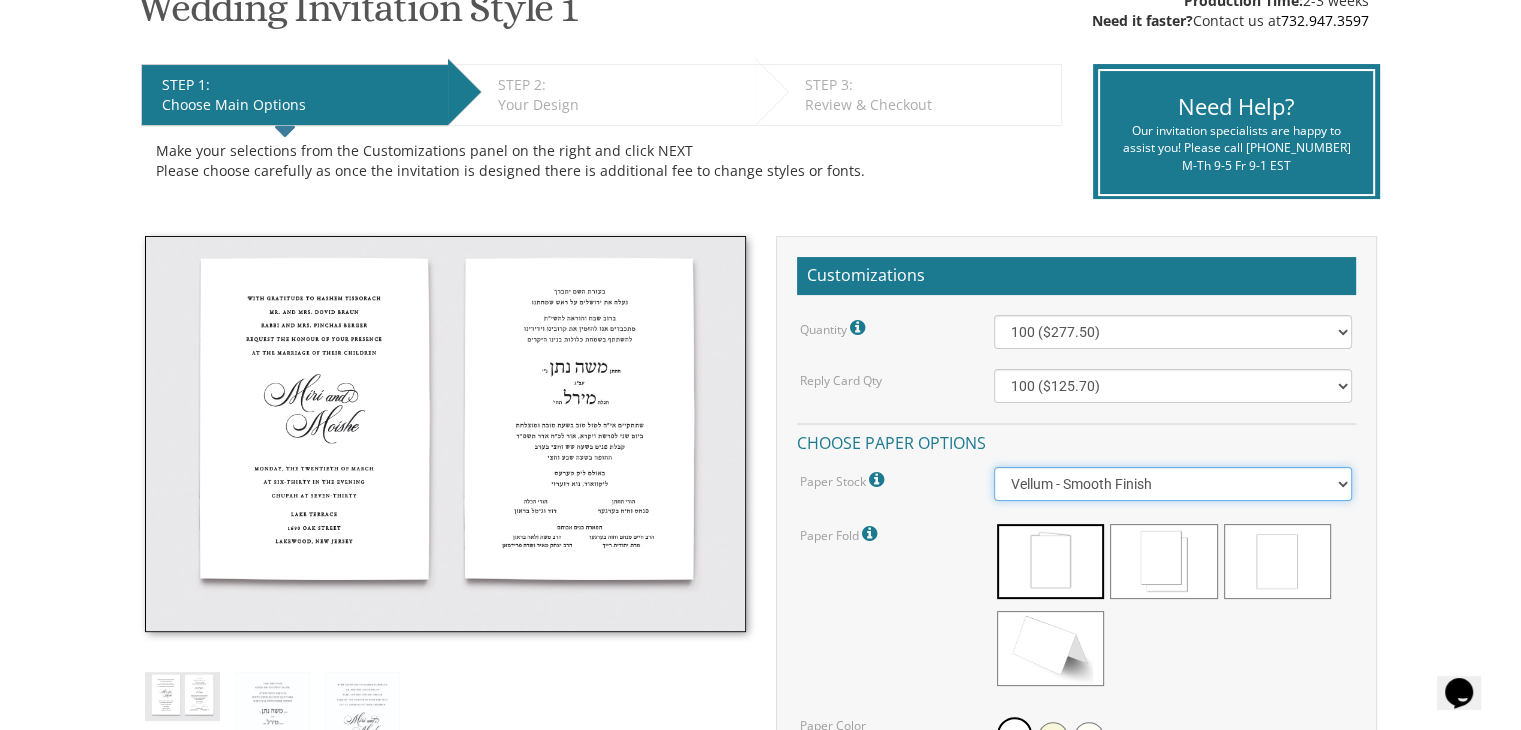 click on "Vellum - Smooth Finish Linen - Subtle Embossed Crosshatch Texture Silk - Soft, Fabric-like Finish Cotton  - Rich Texture, Premium Quality" at bounding box center [1173, 484] 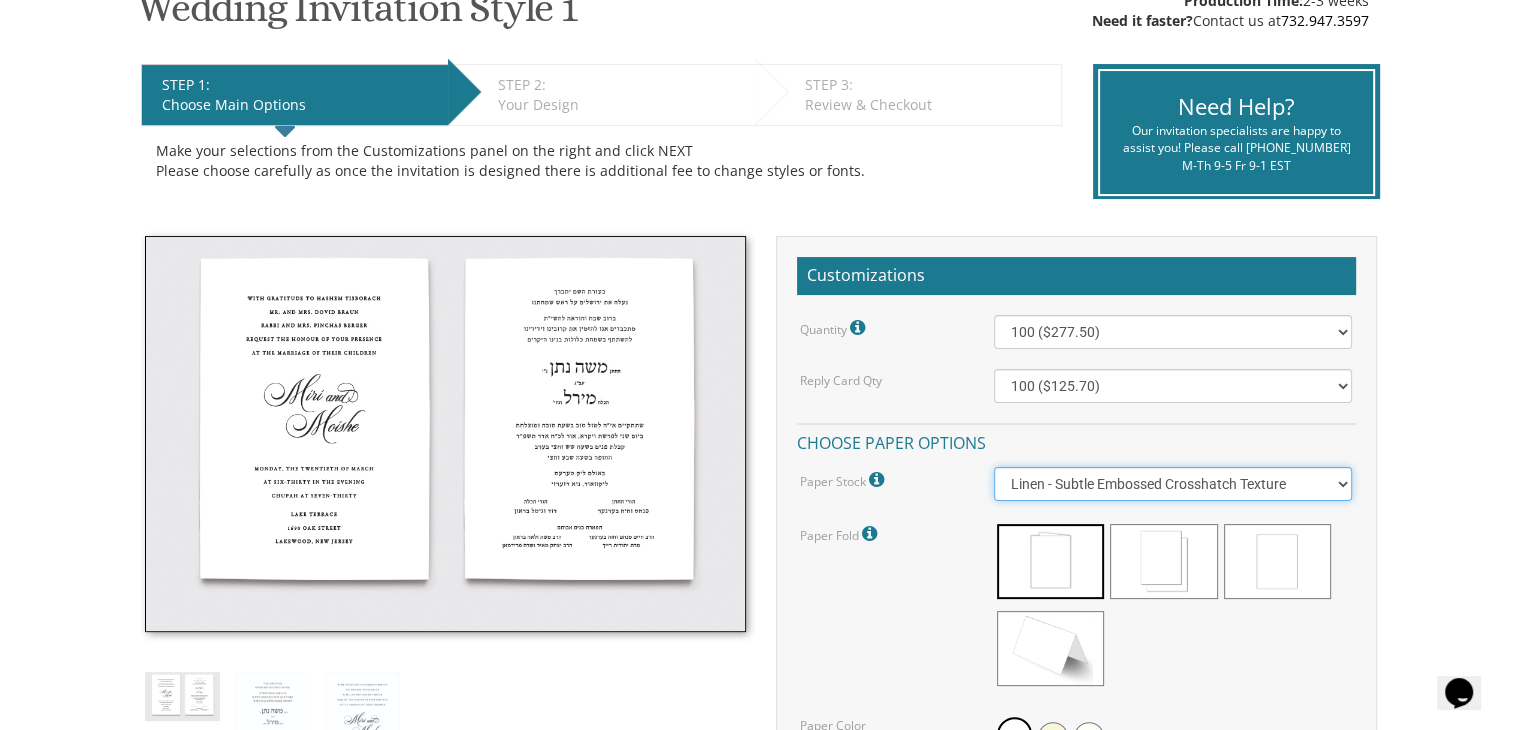click on "Vellum - Smooth Finish Linen - Subtle Embossed Crosshatch Texture Silk - Soft, Fabric-like Finish Cotton  - Rich Texture, Premium Quality" at bounding box center (1173, 484) 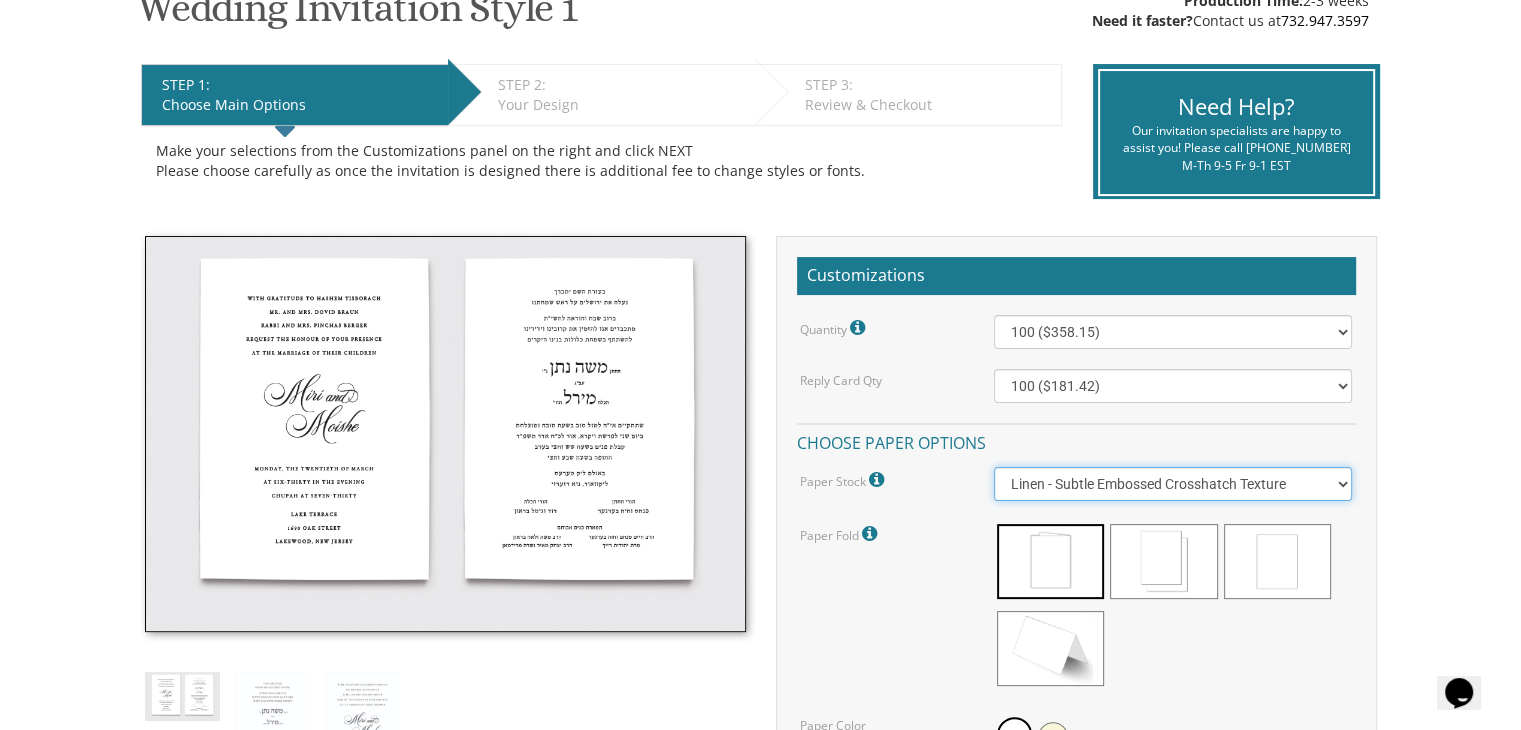 click on "Vellum - Smooth Finish Linen - Subtle Embossed Crosshatch Texture Silk - Soft, Fabric-like Finish Cotton  - Rich Texture, Premium Quality" at bounding box center (1173, 484) 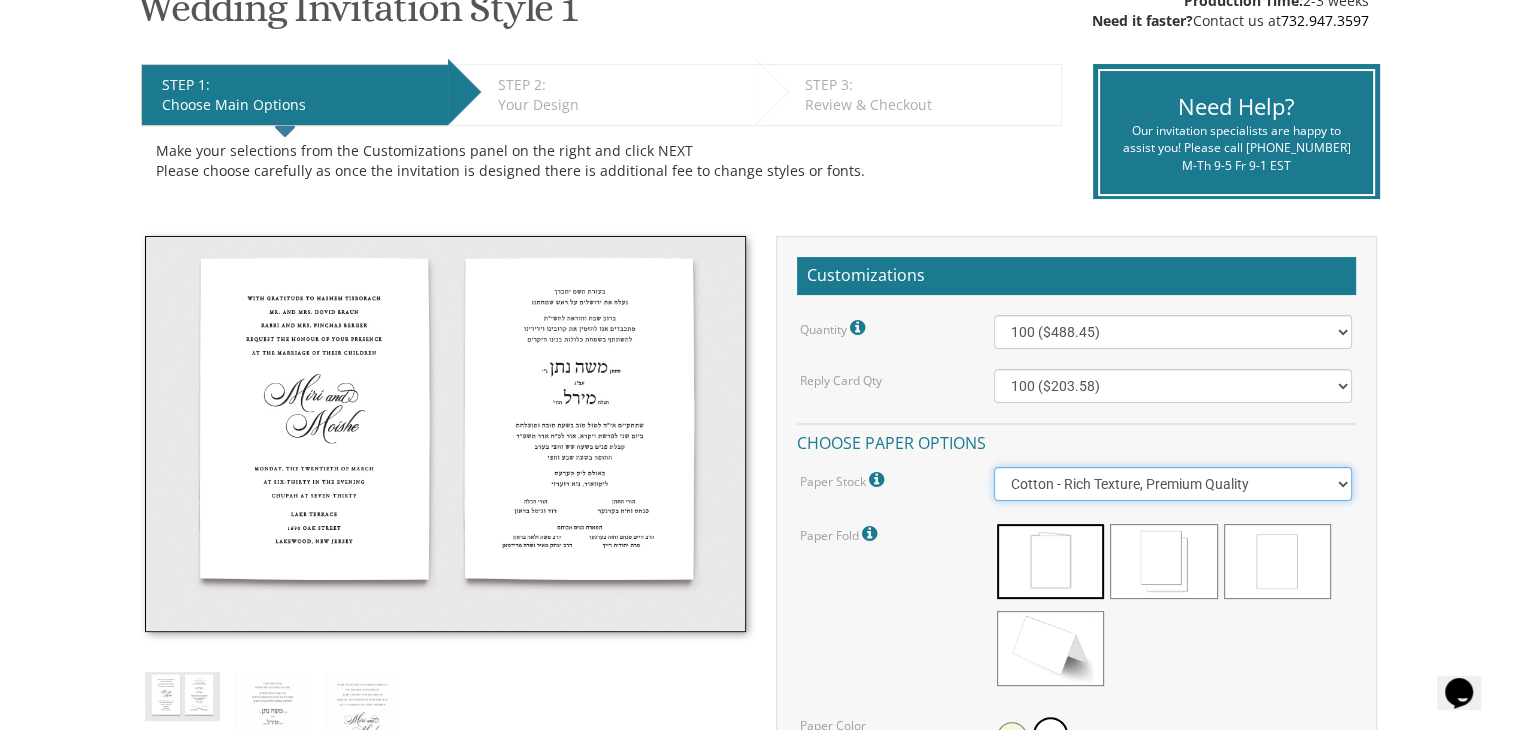 click on "Vellum - Smooth Finish Linen - Subtle Embossed Crosshatch Texture Silk - Soft, Fabric-like Finish Cotton  - Rich Texture, Premium Quality" at bounding box center (1173, 484) 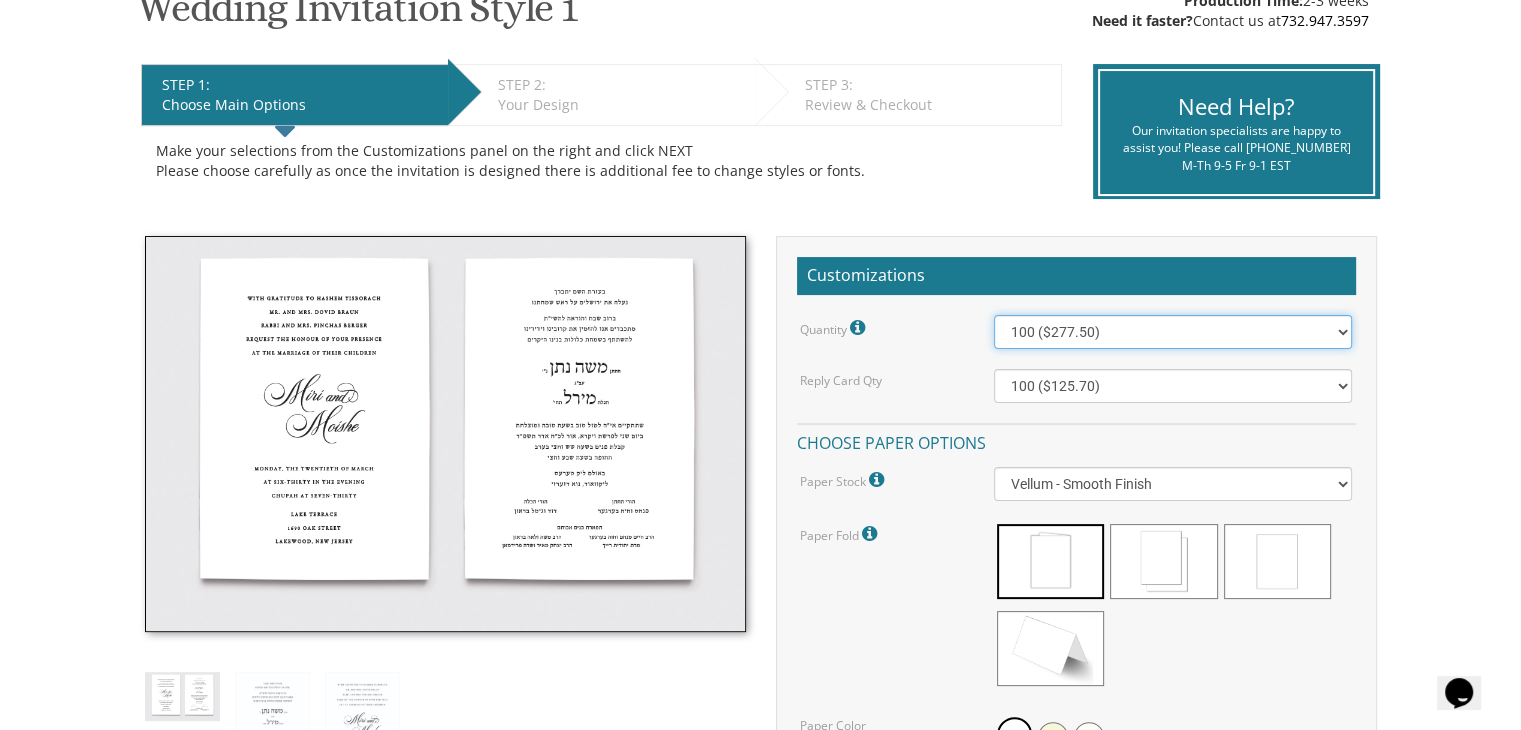 click on "100 ($277.50) 200 ($330.45) 300 ($380.65) 400 ($432.70) 500 ($482.10) 600 ($534.10) 700 ($583.65) 800 ($635.30) 900 ($684.60) 1000 ($733.55) 1100 ($785.50) 1200 ($833.05) 1300 ($884.60) 1400 ($934.05) 1500 ($983.75) 1600 ($1,033.10) 1700 ($1,082.75) 1800 ($1,132.20) 1900 ($1,183.75) 2000 ($1,230.95)" at bounding box center (1173, 332) 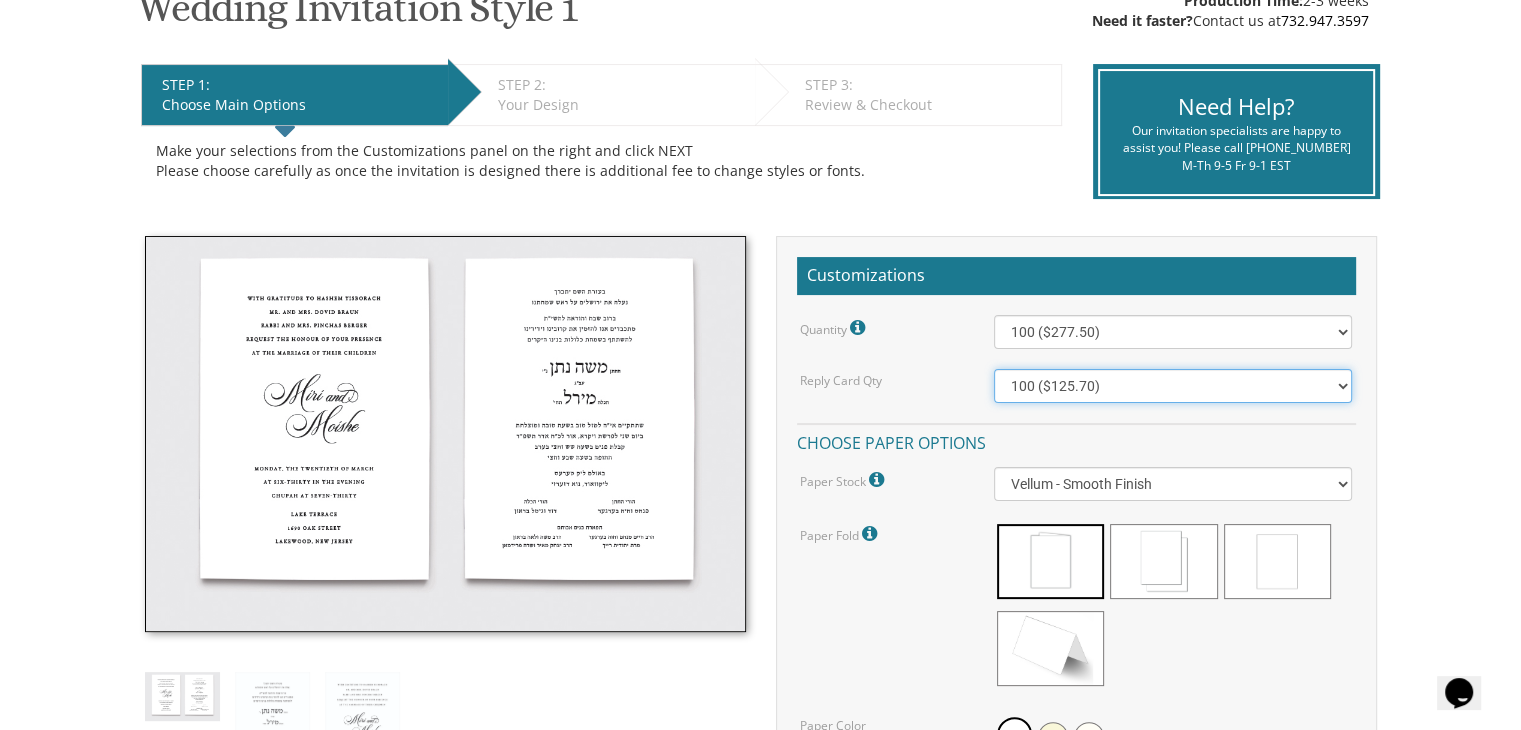 click on "100 ($125.70) 200 ($150.60) 300 ($177.95) 400 ($270.70) 500 ($225.30) 600 ($249.85) 700 ($272.35) 800 ($299.20) 900 ($323.55) 1000 ($345.80) 1100 ($370.35) 1200 ($392.90) 1300 ($419.70) 1400 ($444.00) 1500 ($466.35) 1600 ($488.75) 1700 ($517.45) 1800 ($539.60) 1900 ($561.95) 2000 ($586.05)" at bounding box center (1173, 386) 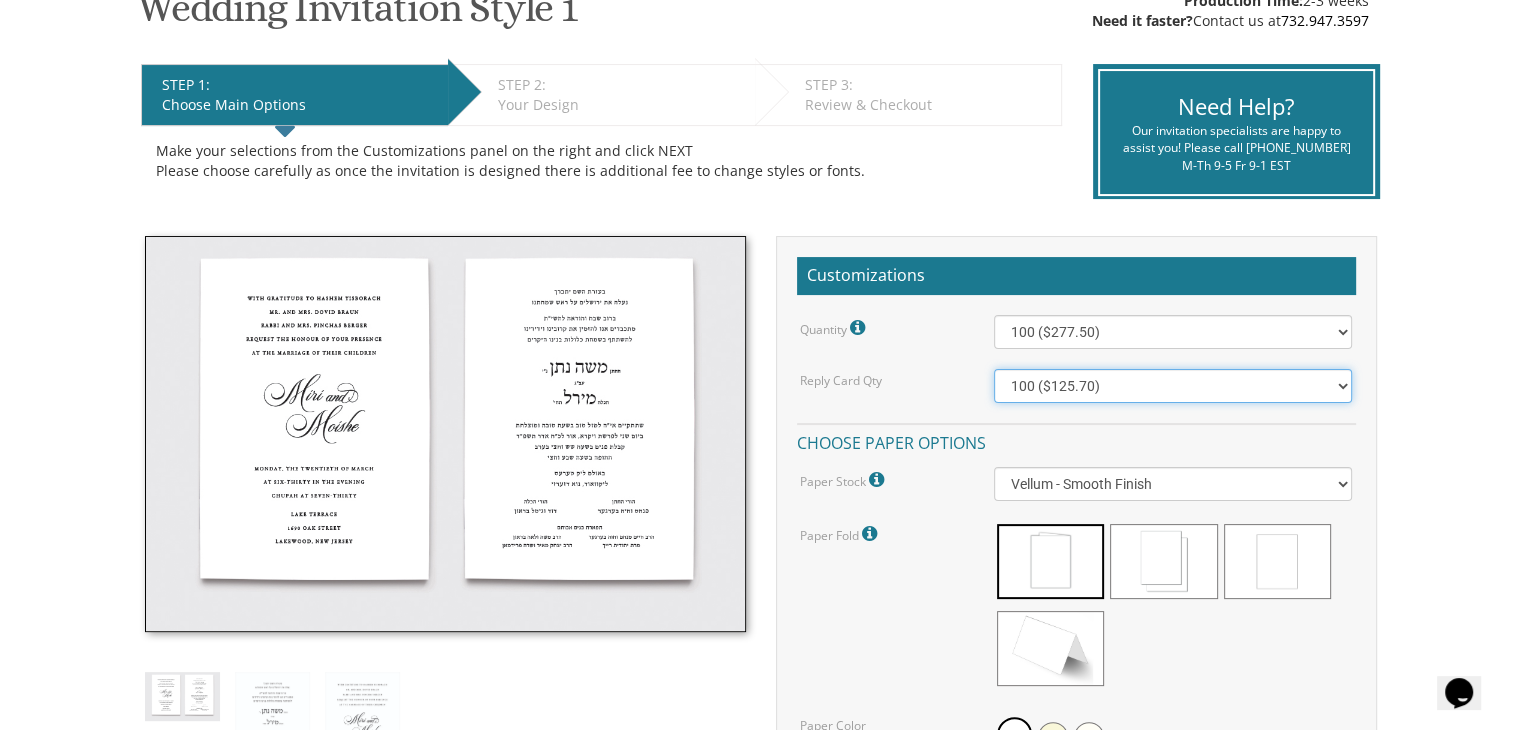scroll, scrollTop: 998, scrollLeft: 0, axis: vertical 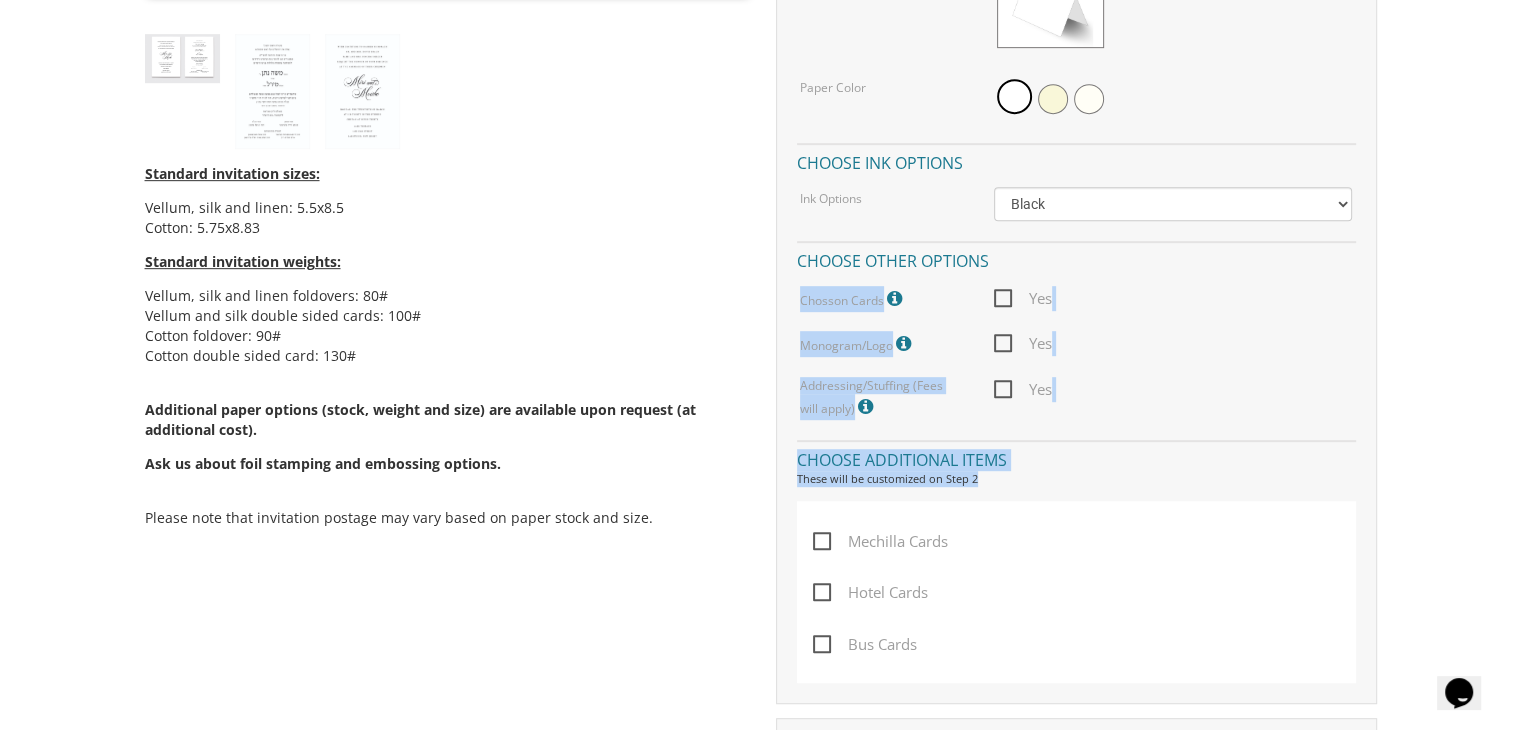 drag, startPoint x: 1499, startPoint y: 269, endPoint x: 1535, endPoint y: 509, distance: 242.68498 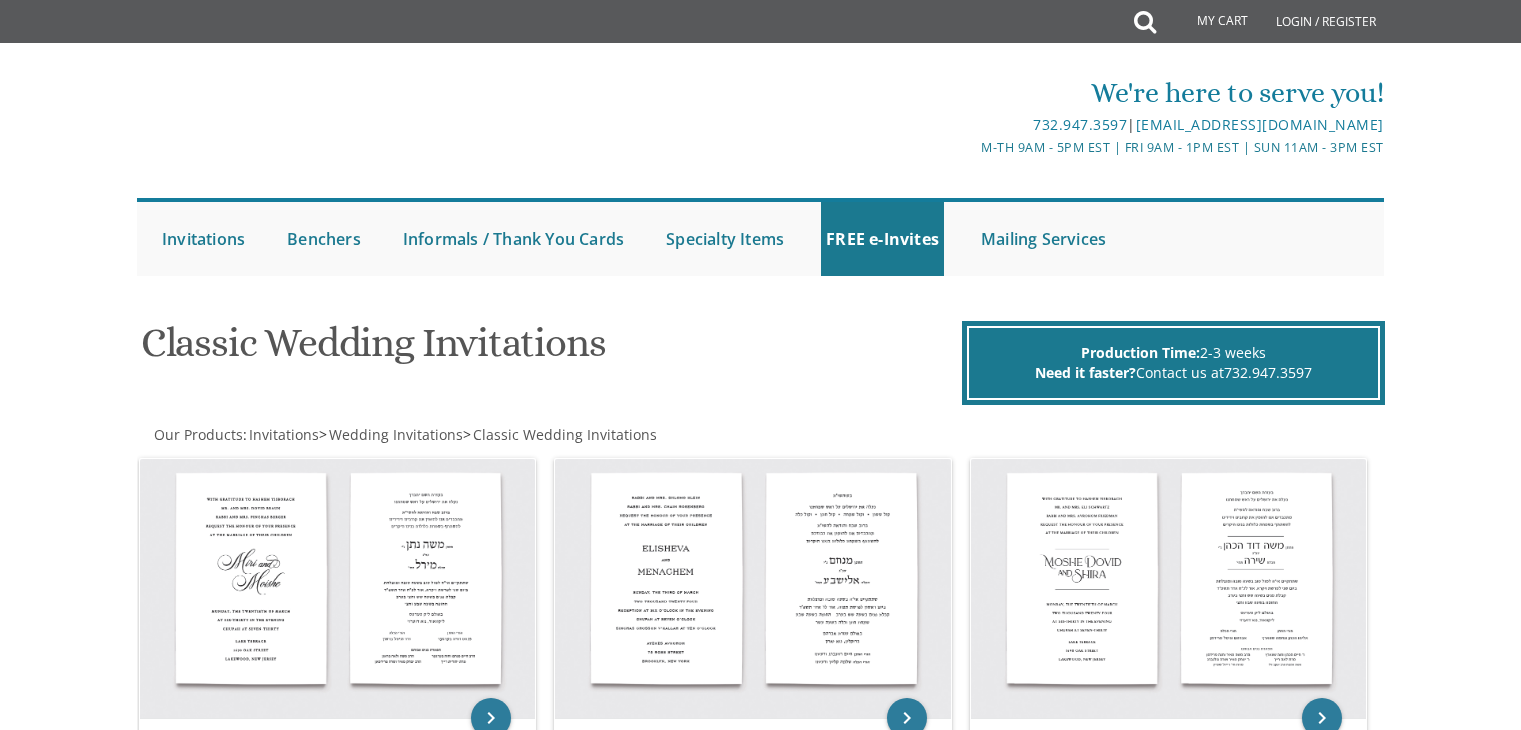 scroll, scrollTop: 200, scrollLeft: 0, axis: vertical 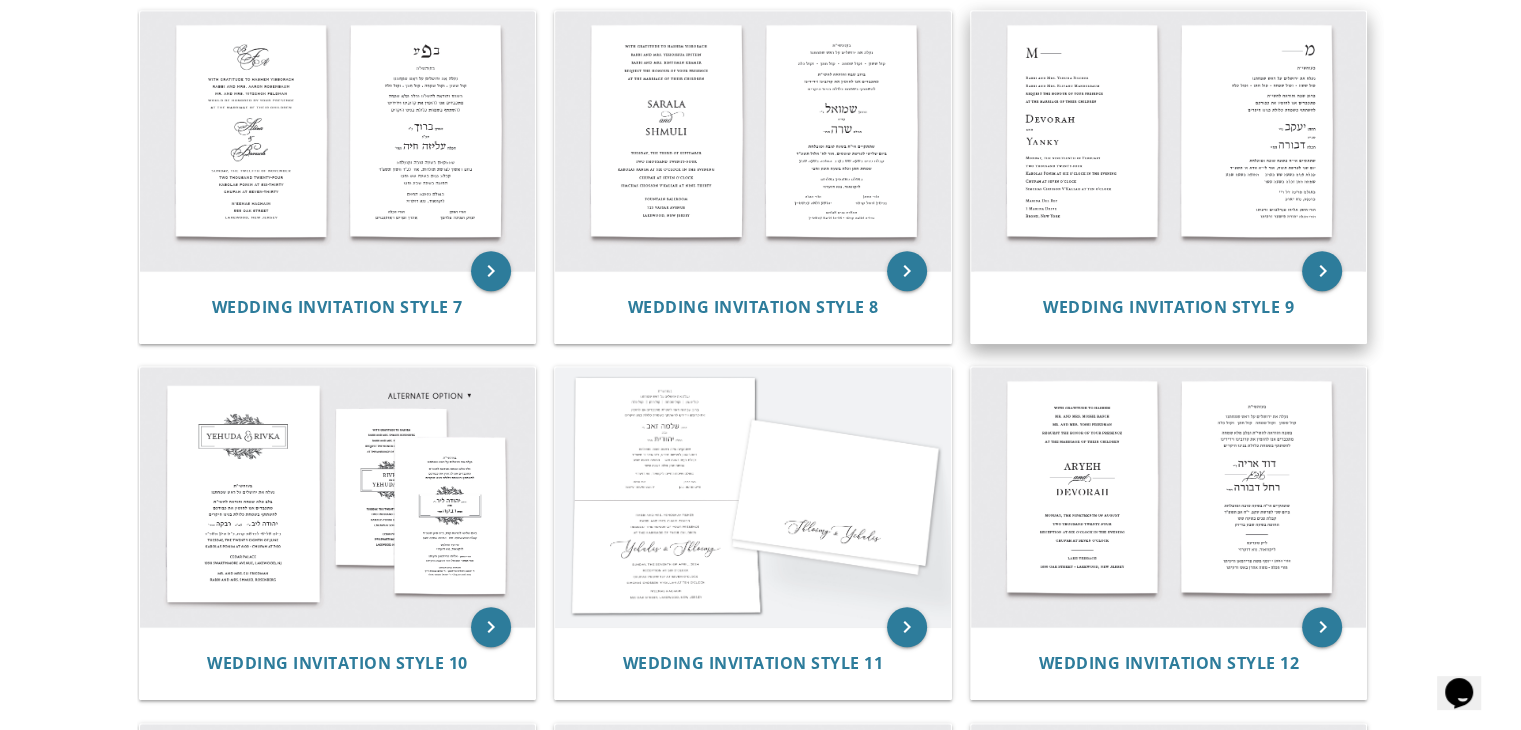 click at bounding box center (1169, 141) 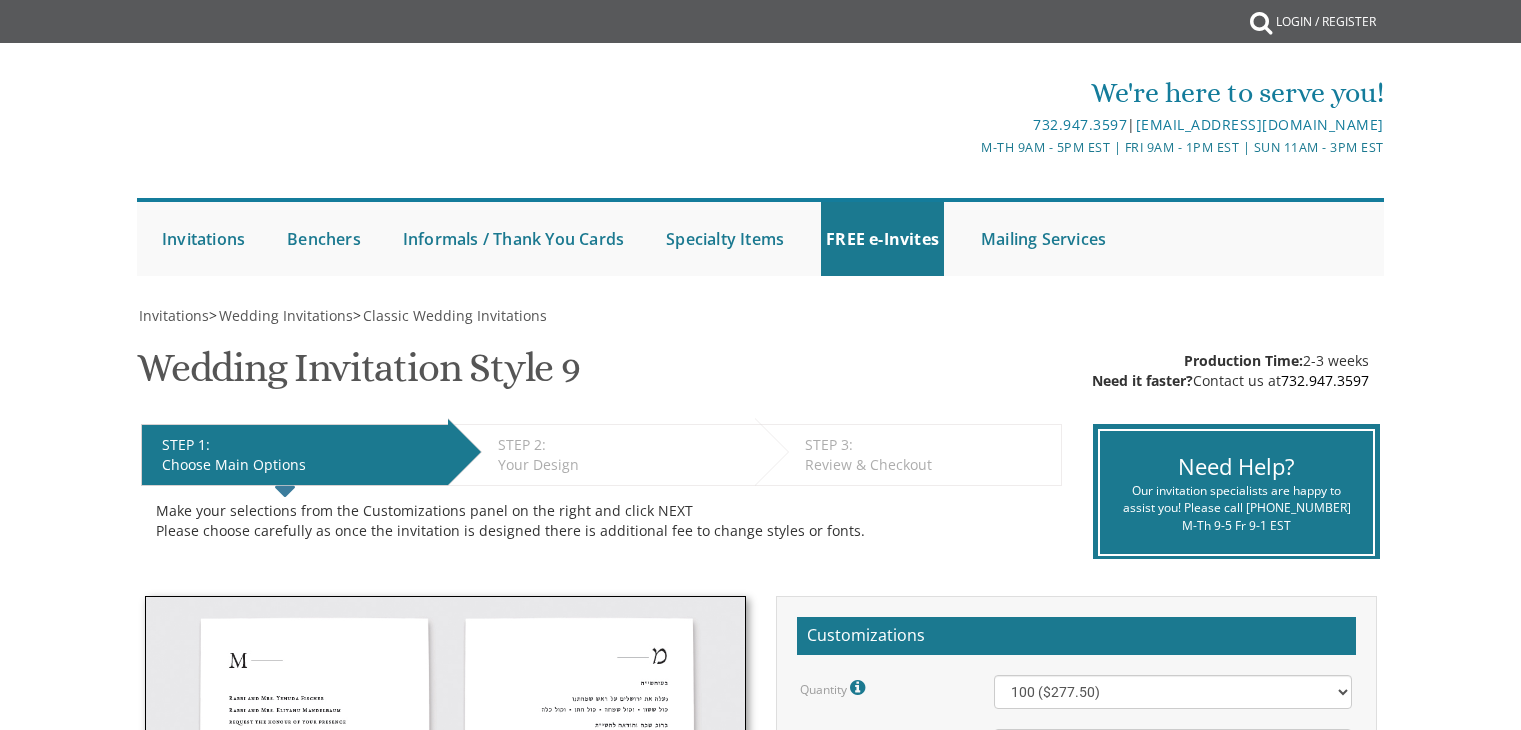 scroll, scrollTop: 0, scrollLeft: 0, axis: both 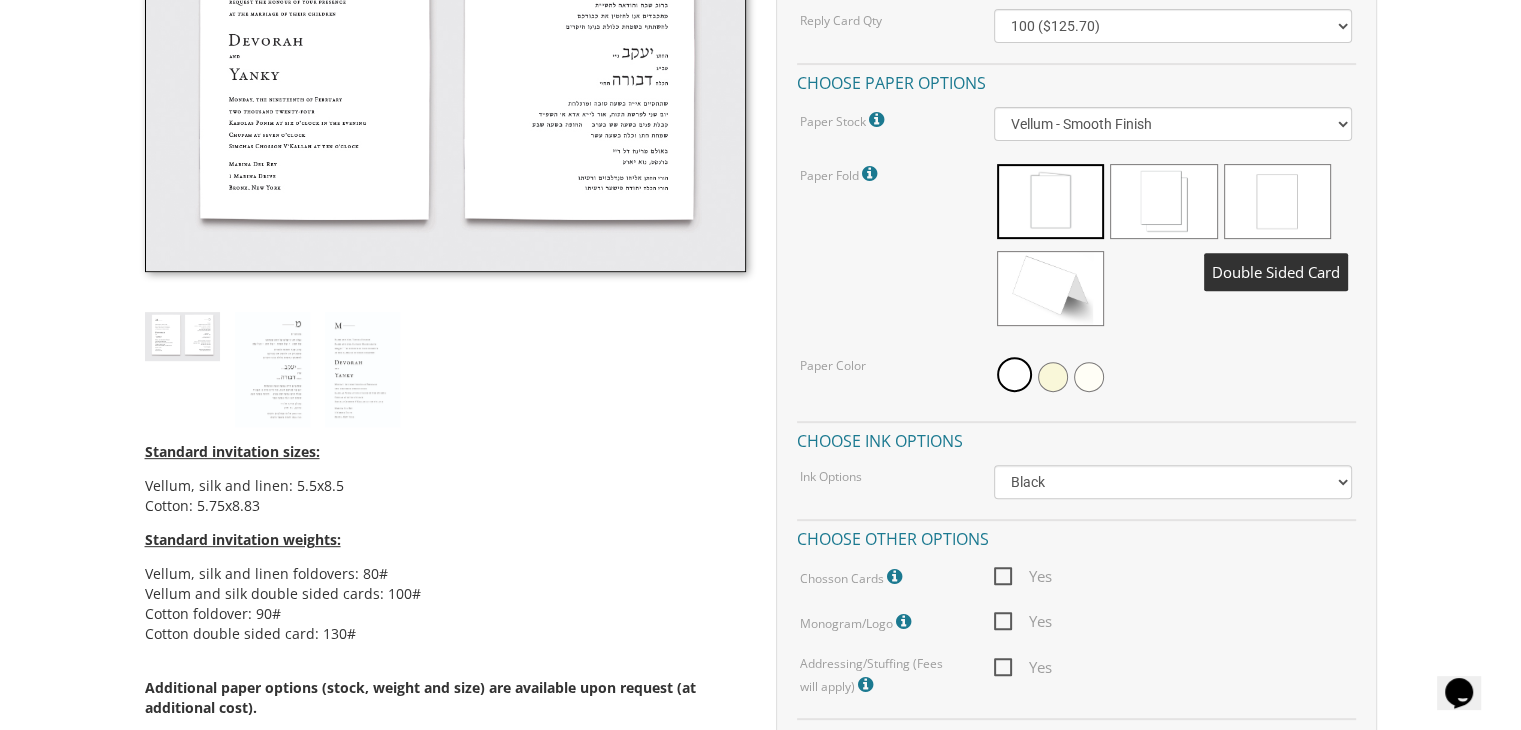 click at bounding box center (1277, 201) 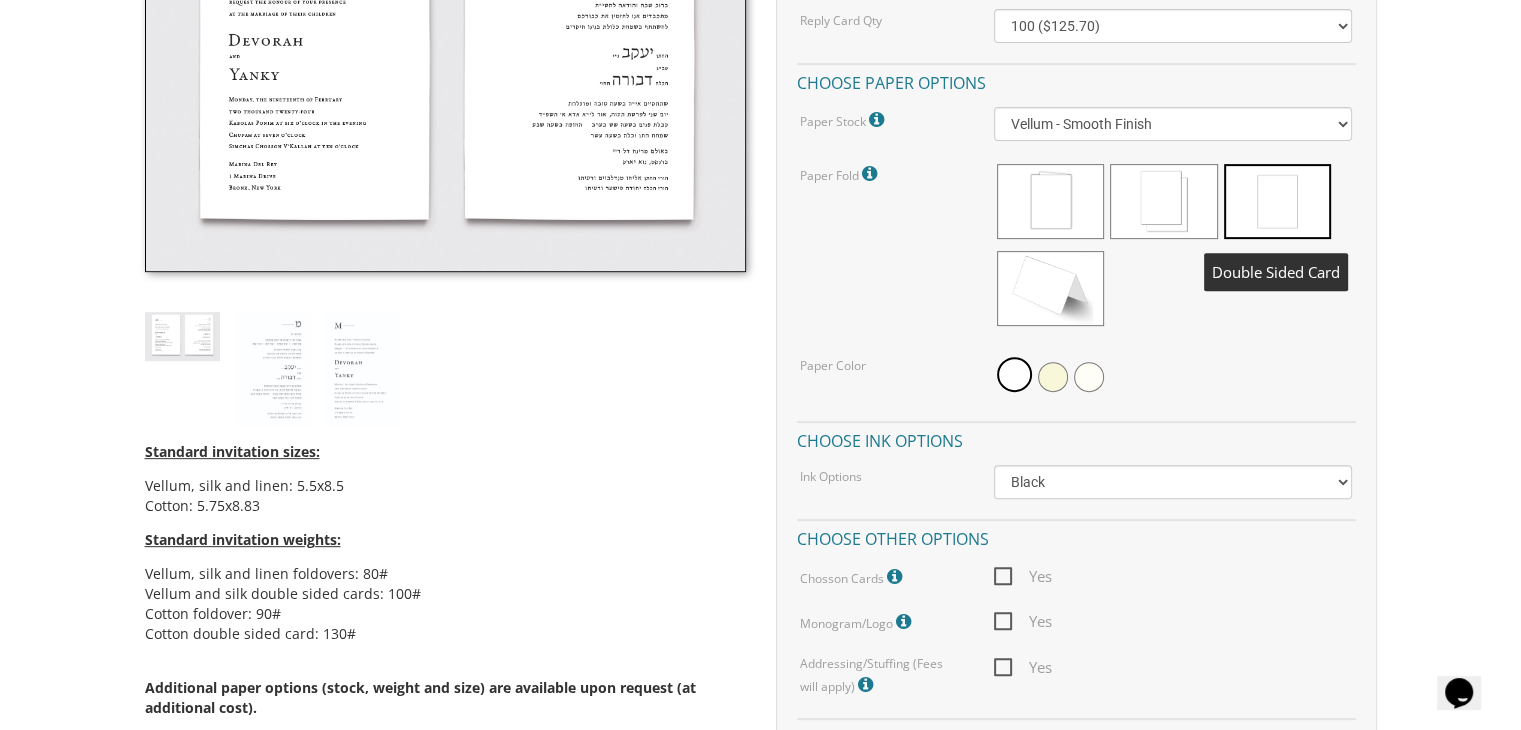 click at bounding box center [1277, 201] 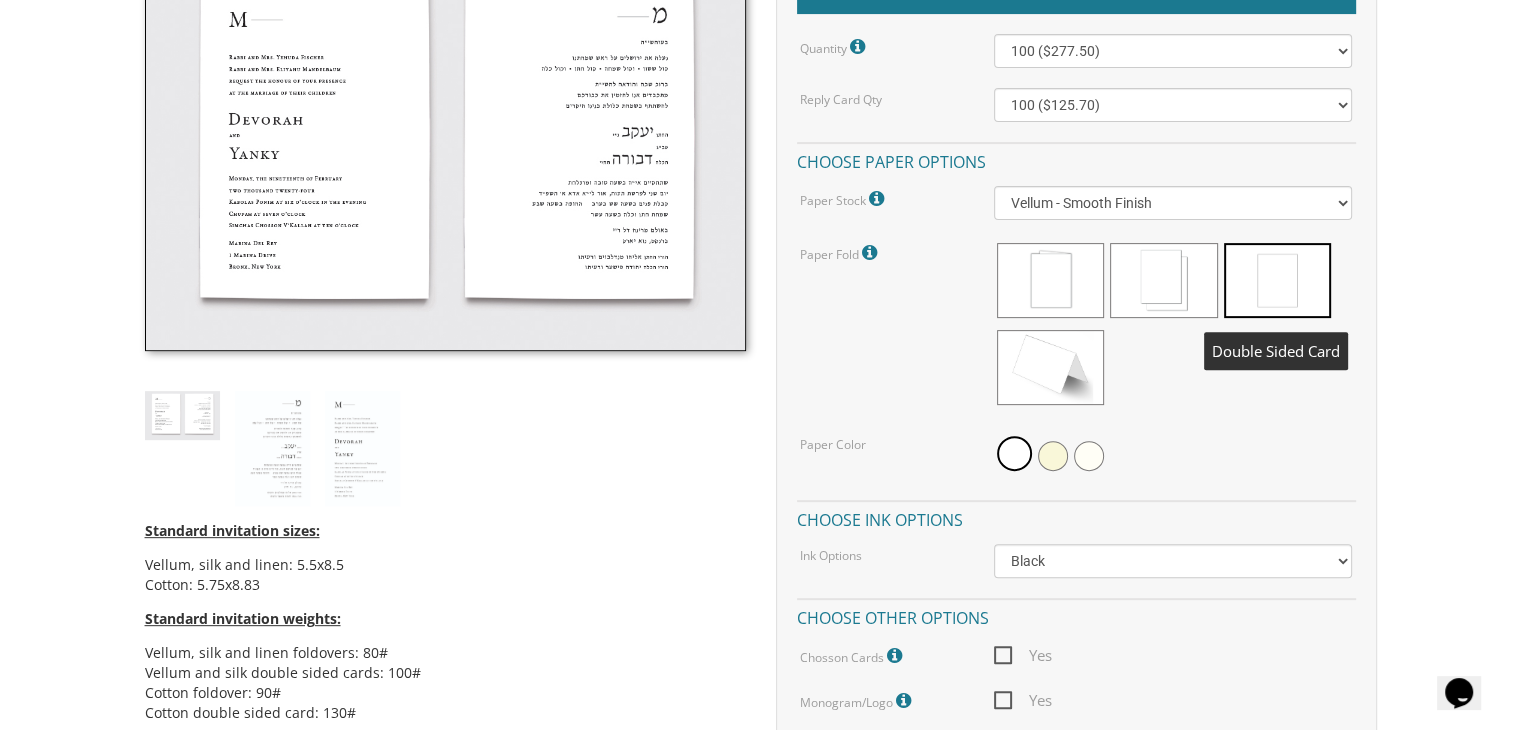 scroll, scrollTop: 640, scrollLeft: 0, axis: vertical 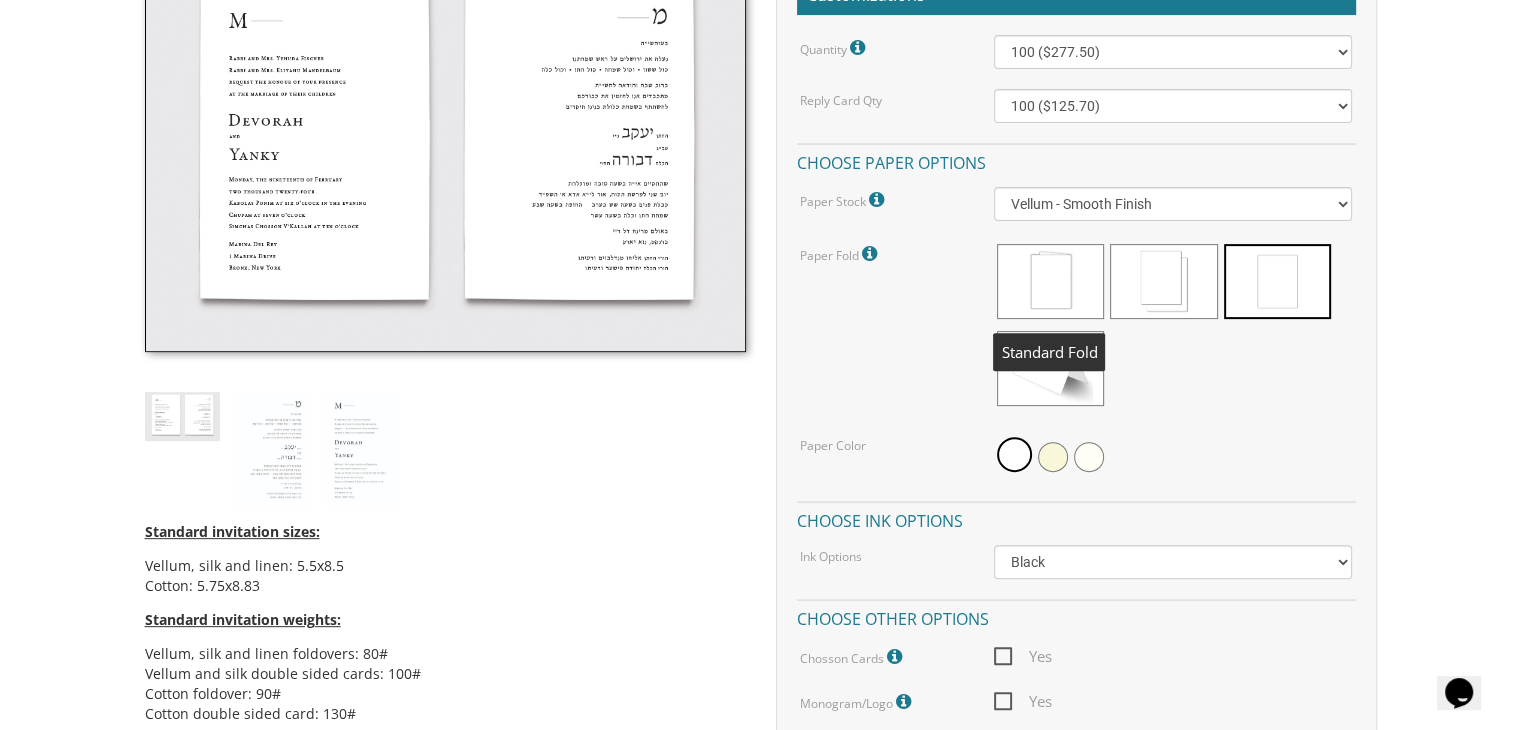 click at bounding box center [1050, 281] 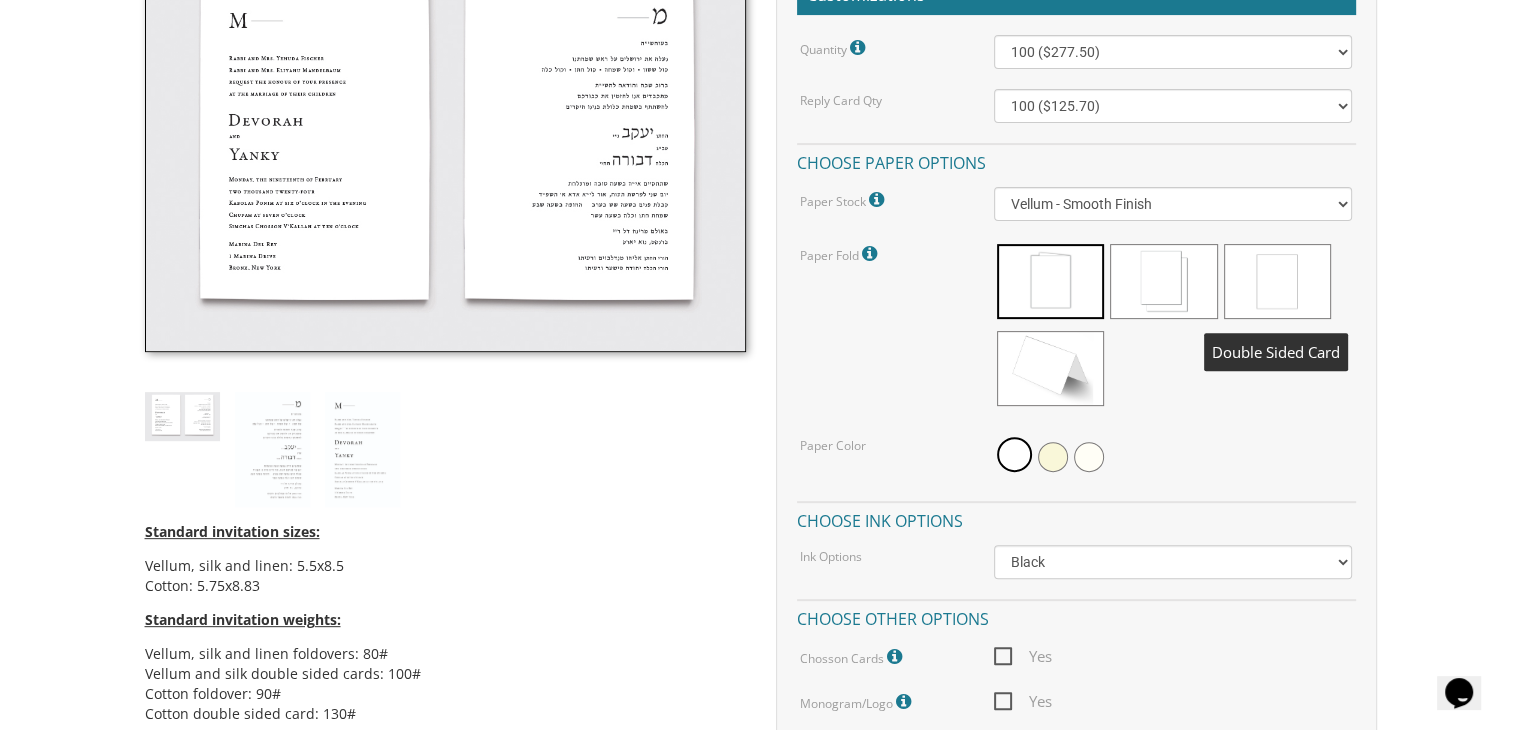 click at bounding box center (1277, 281) 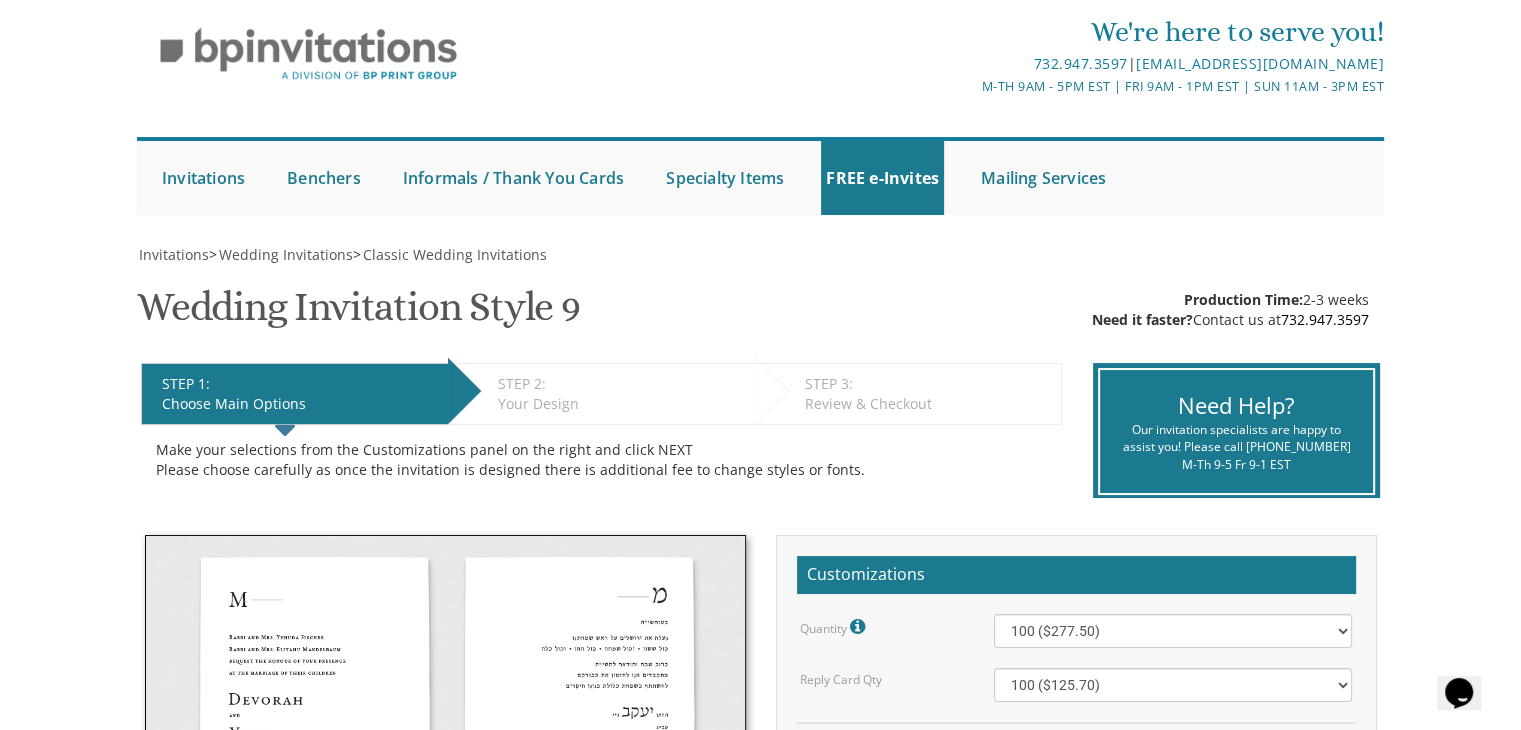 scroll, scrollTop: 40, scrollLeft: 0, axis: vertical 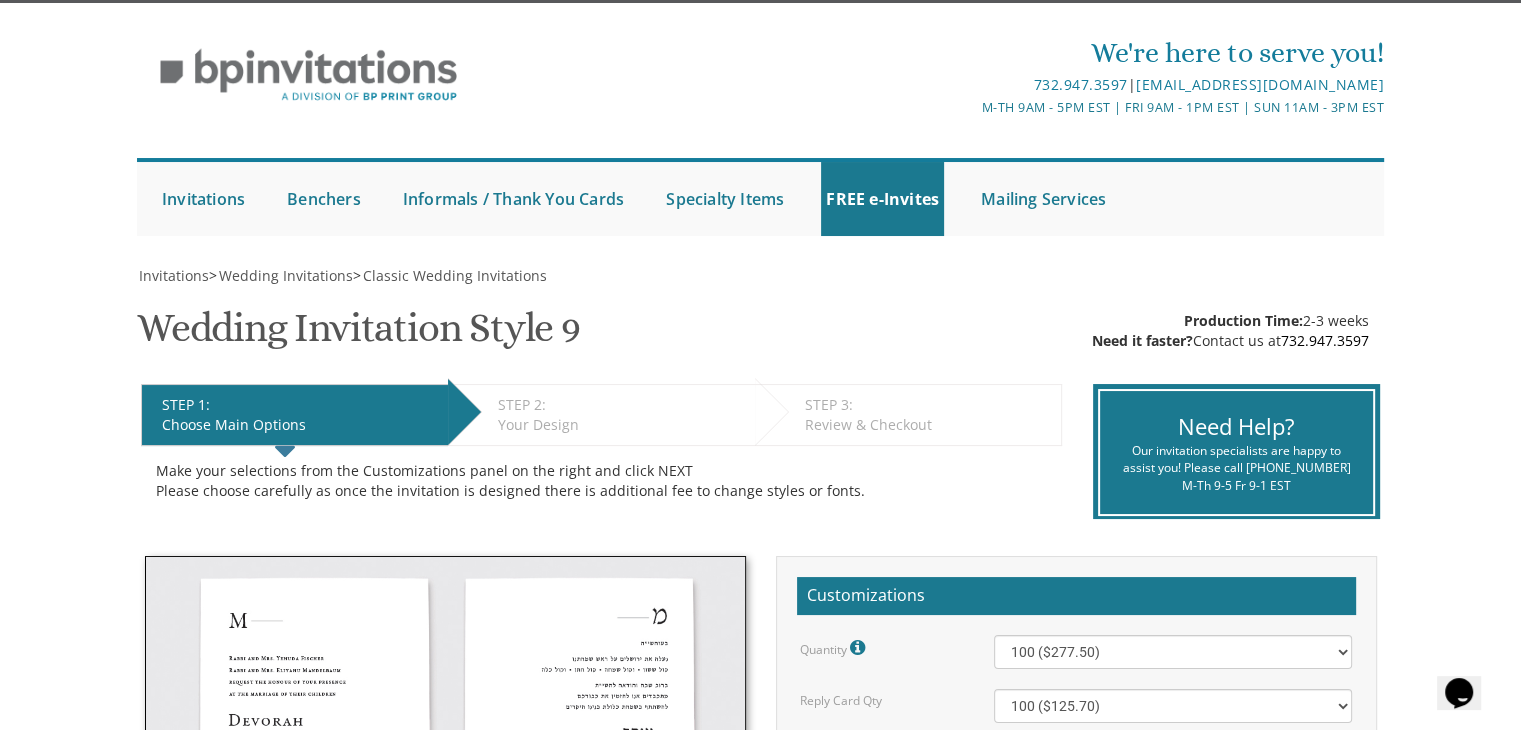 click on "My Cart
{{shoppingcart.totalQuantityDisplay}}
Total:
{{shoppingcart.subtotal}}
{{shoppingcart.total}}
{{shoppingcartitem.description}}
Qty. {{shoppingcartitem.quantity}}
{{productoption.name}}" at bounding box center [760, 1392] 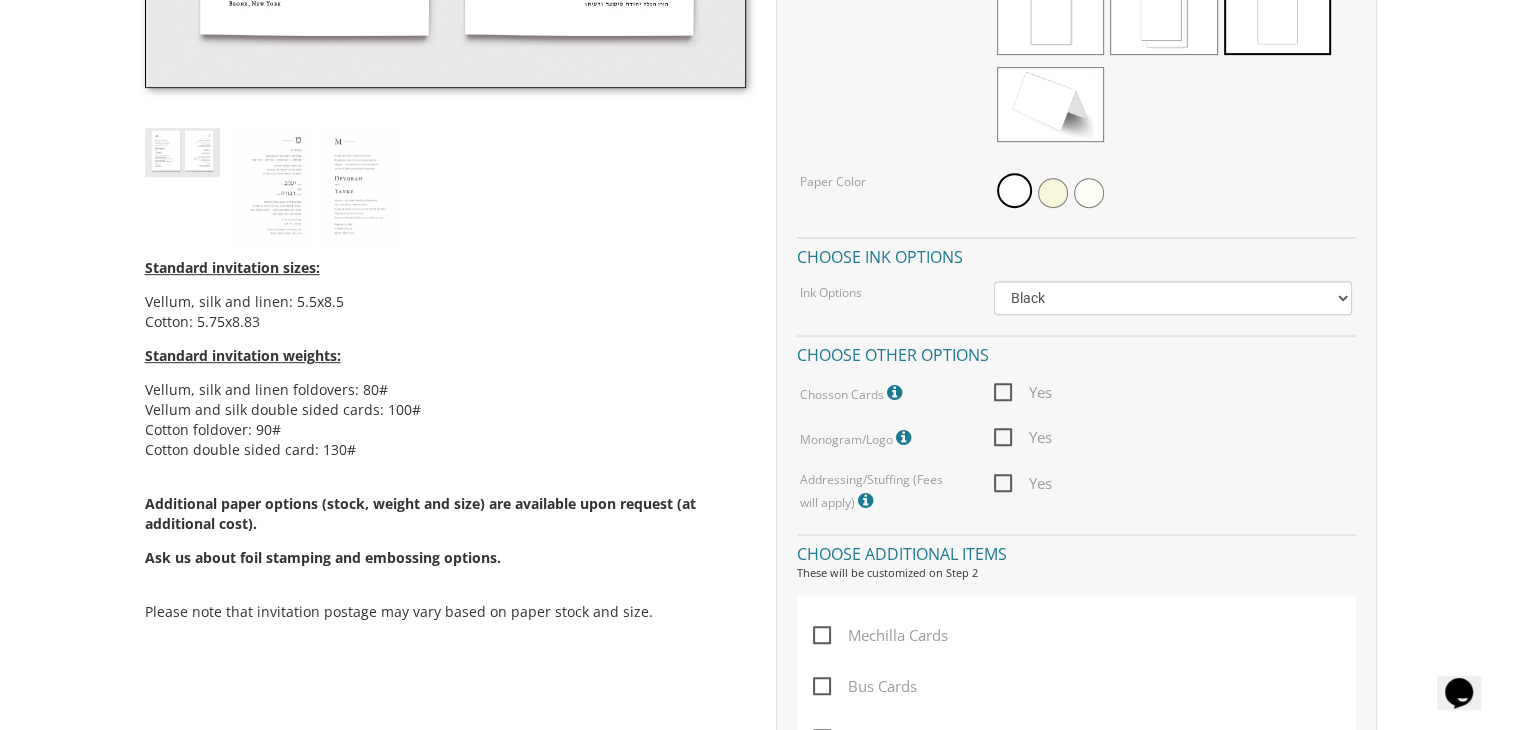 scroll, scrollTop: 896, scrollLeft: 0, axis: vertical 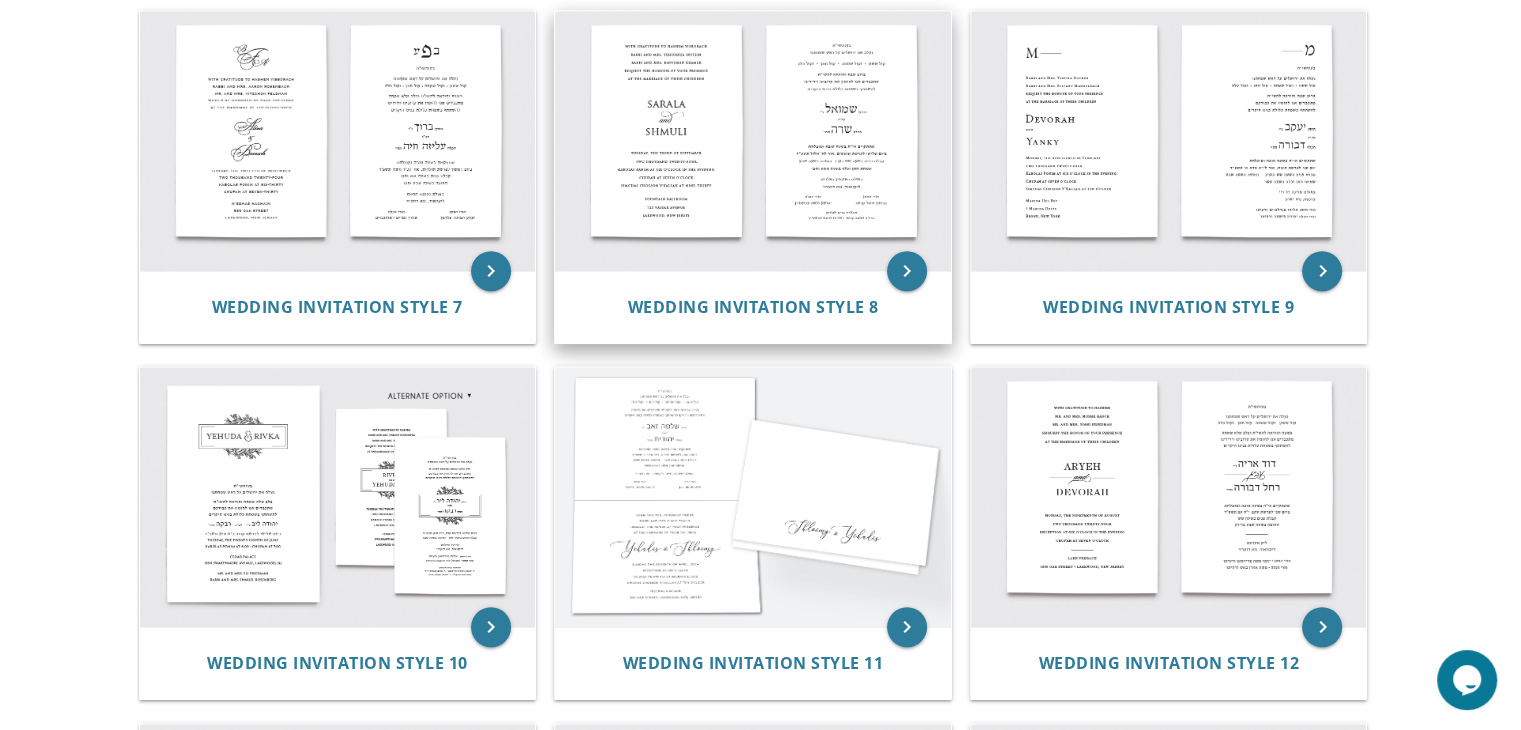 click at bounding box center [753, 141] 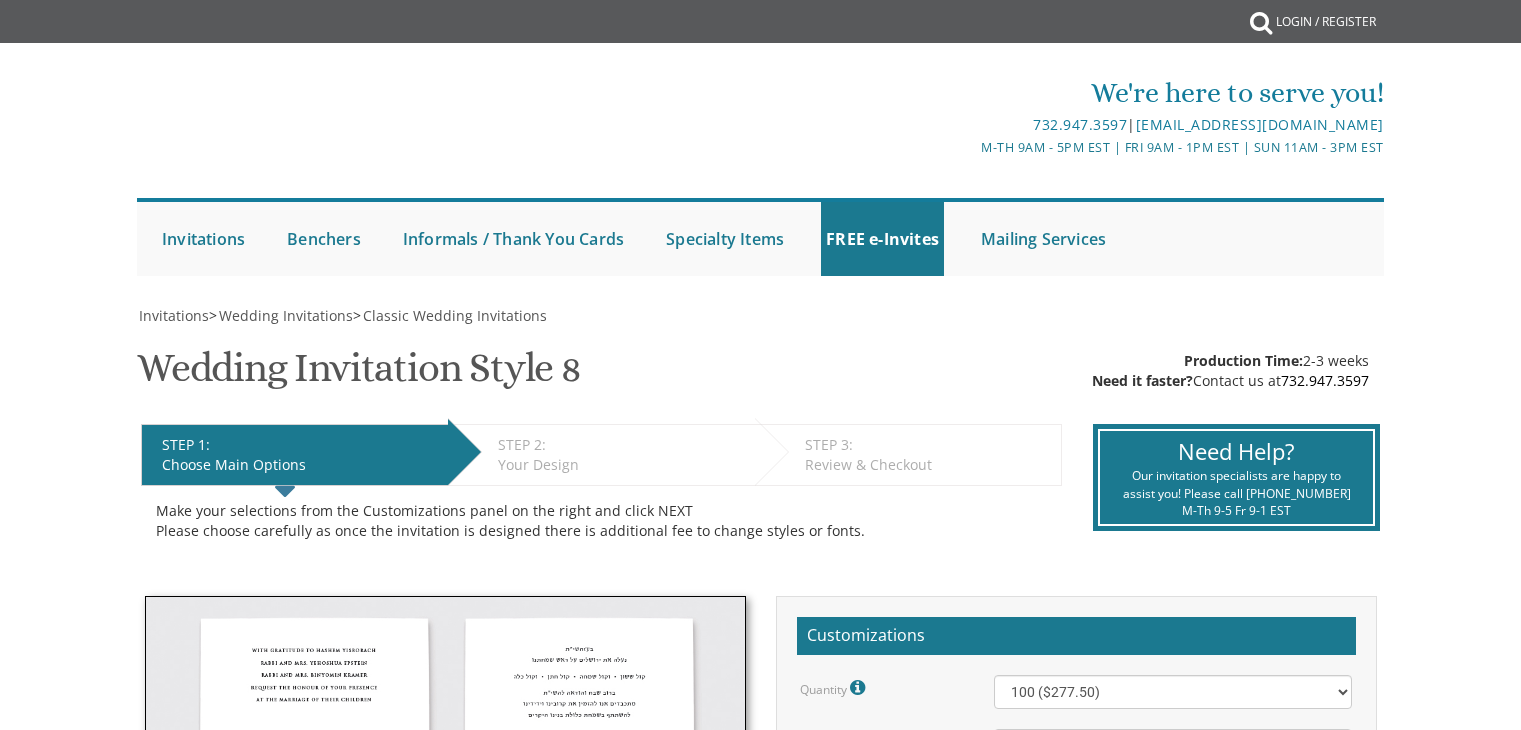 scroll, scrollTop: 0, scrollLeft: 0, axis: both 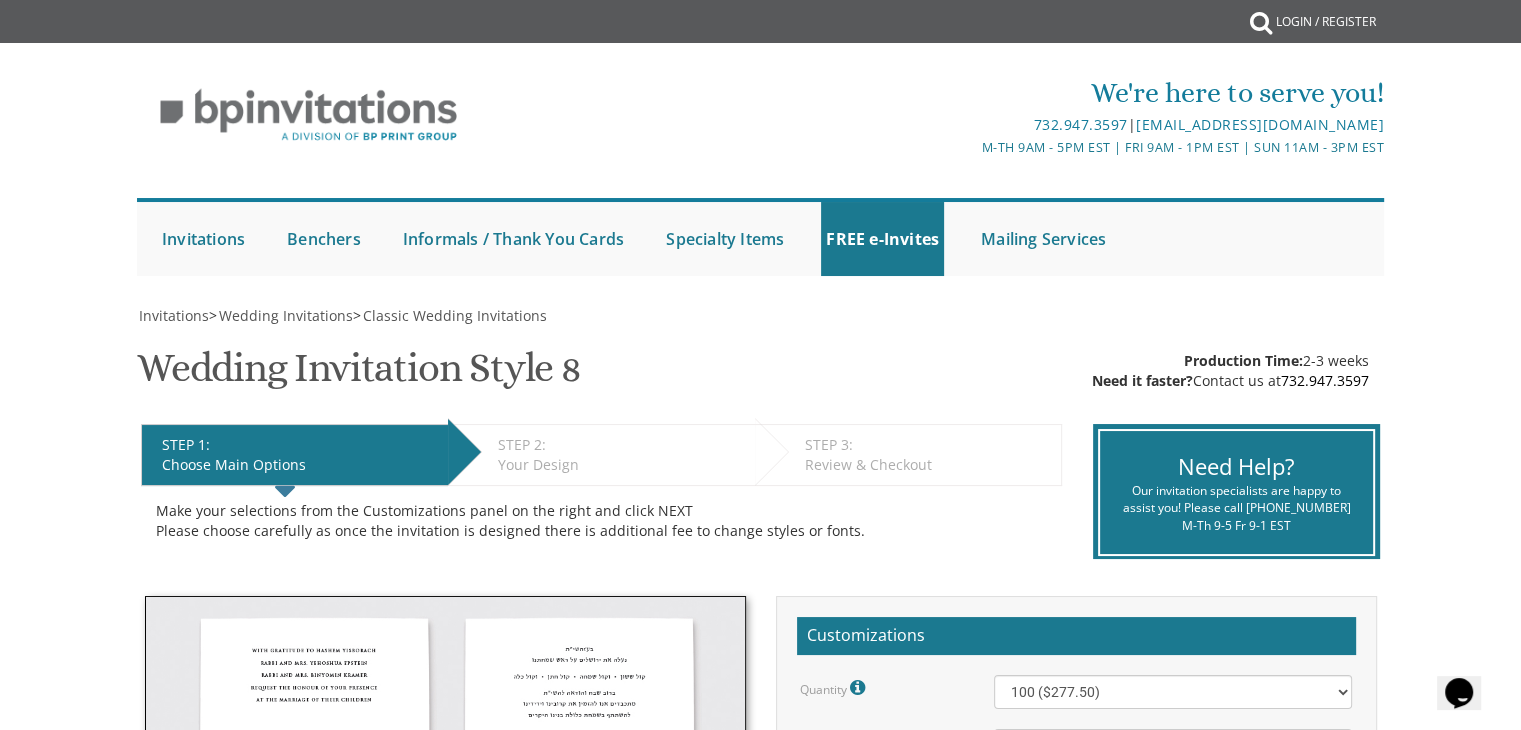 click at bounding box center (445, 794) 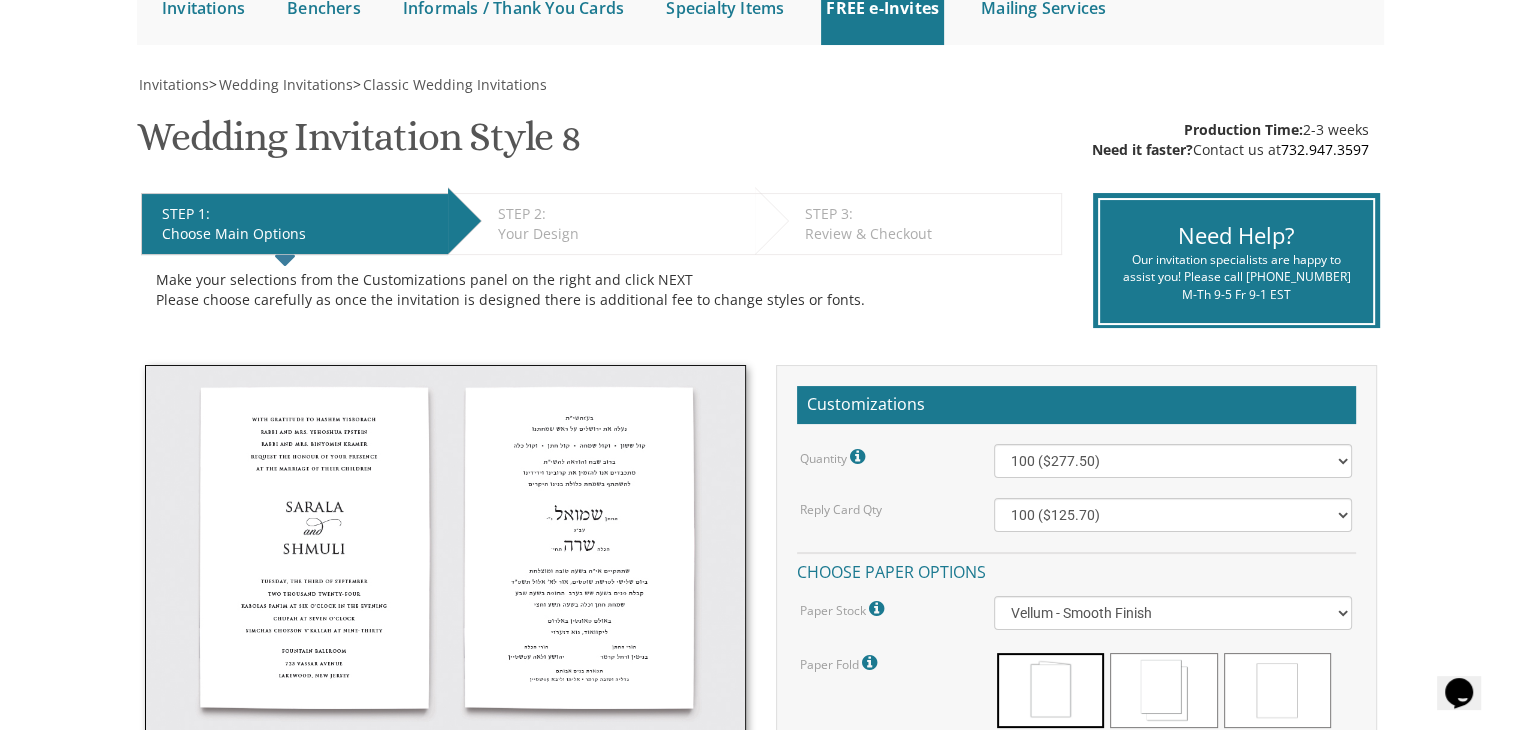 scroll, scrollTop: 280, scrollLeft: 0, axis: vertical 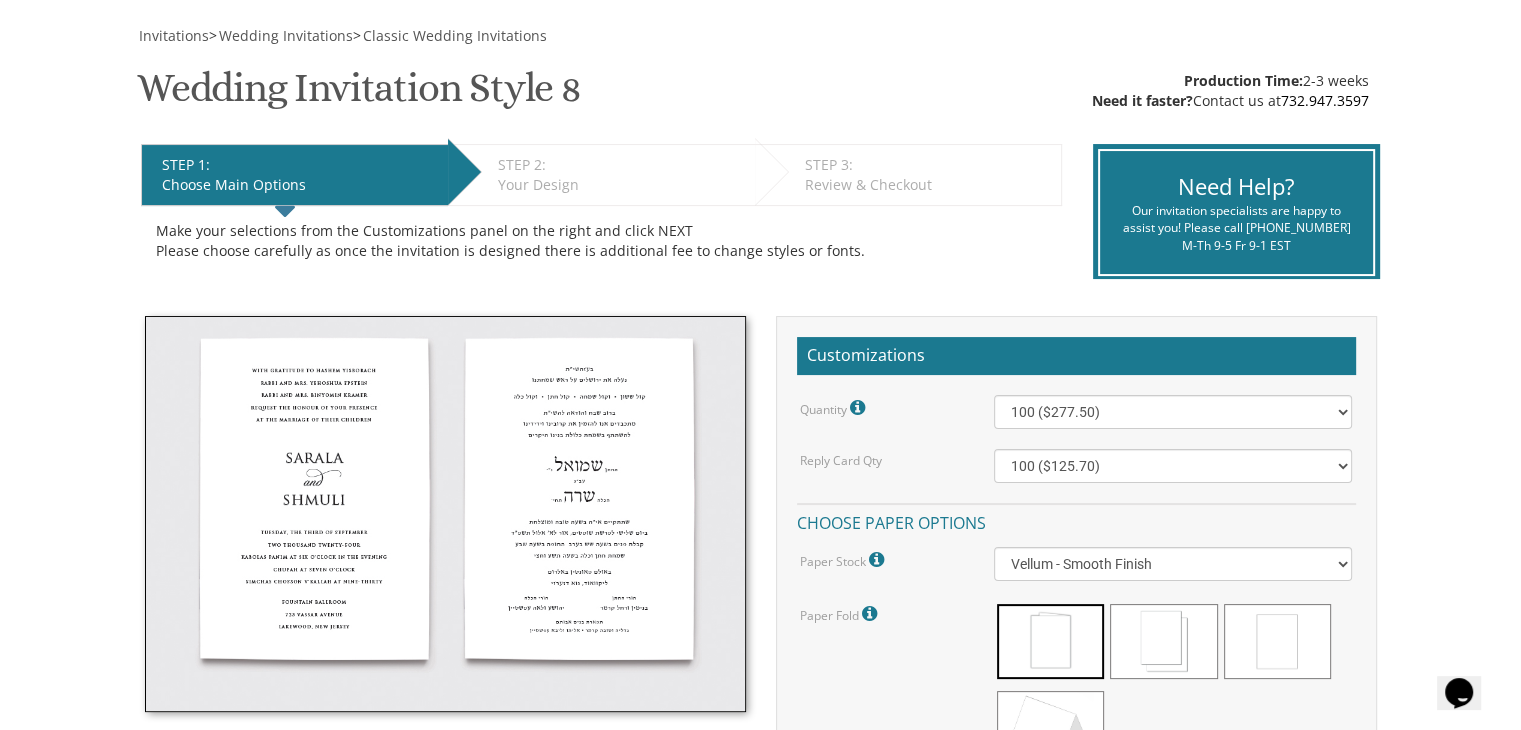click at bounding box center (445, 514) 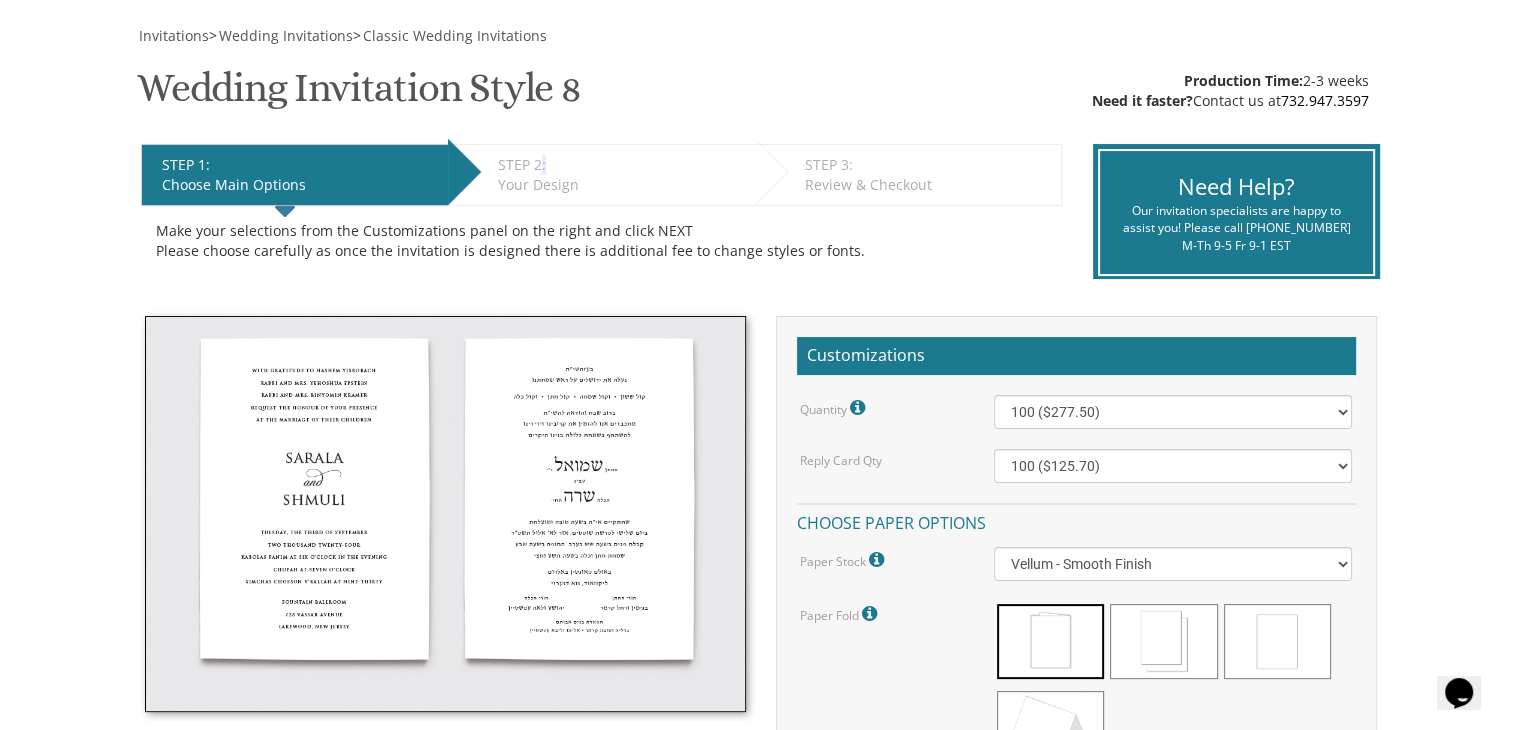 click on "STEP 2: EDIT" at bounding box center (621, 165) 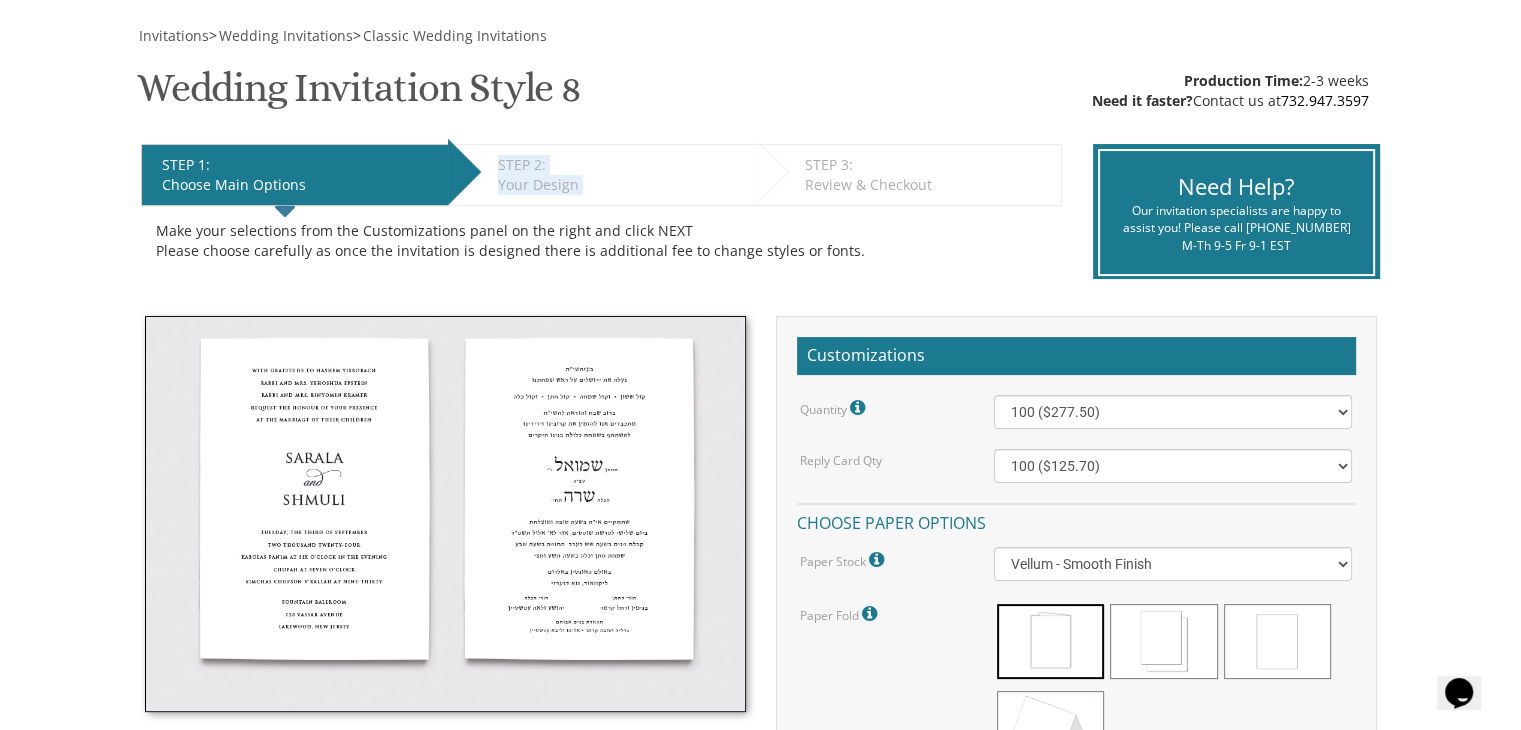 drag, startPoint x: 538, startPoint y: 161, endPoint x: 555, endPoint y: 188, distance: 31.906113 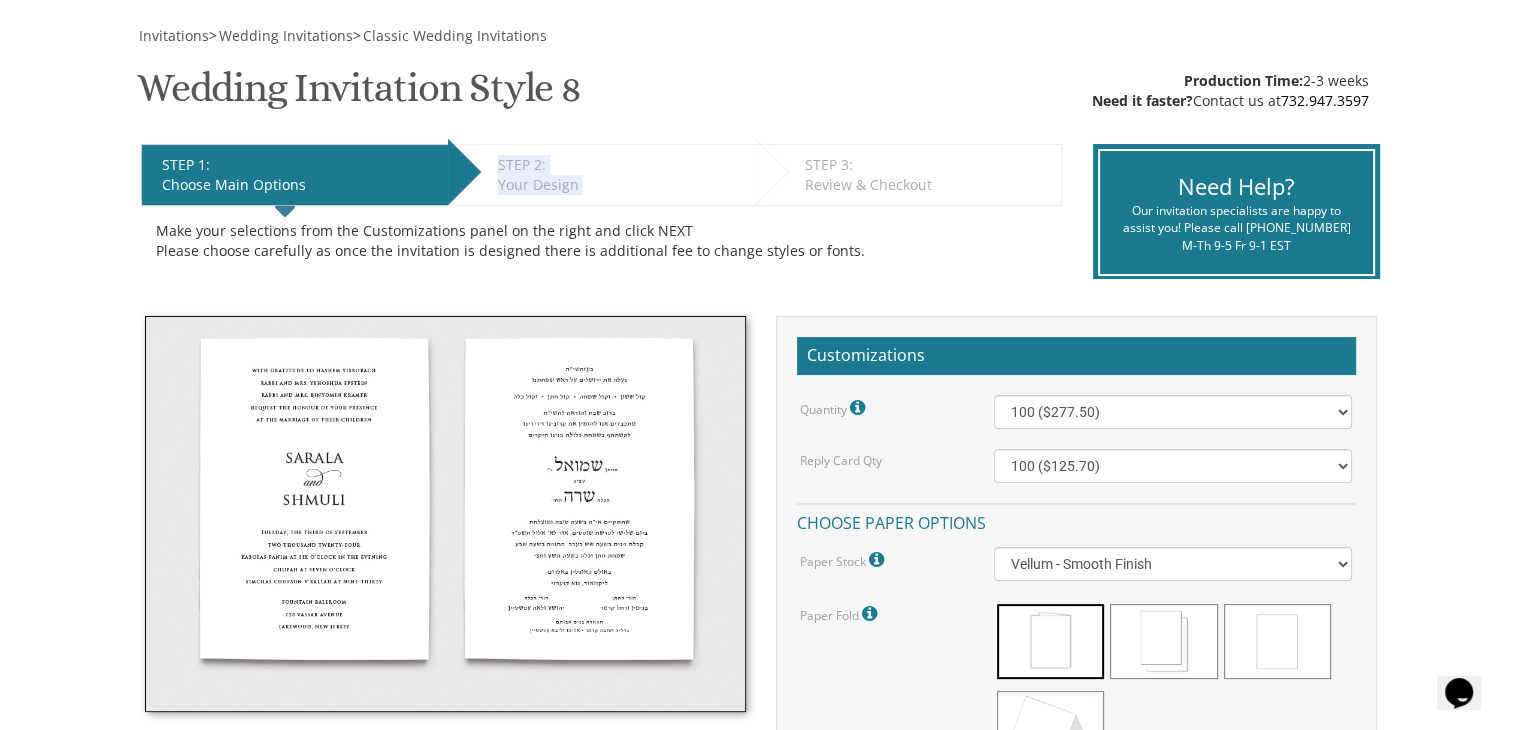 click on "STEP 2: EDIT" at bounding box center [621, 165] 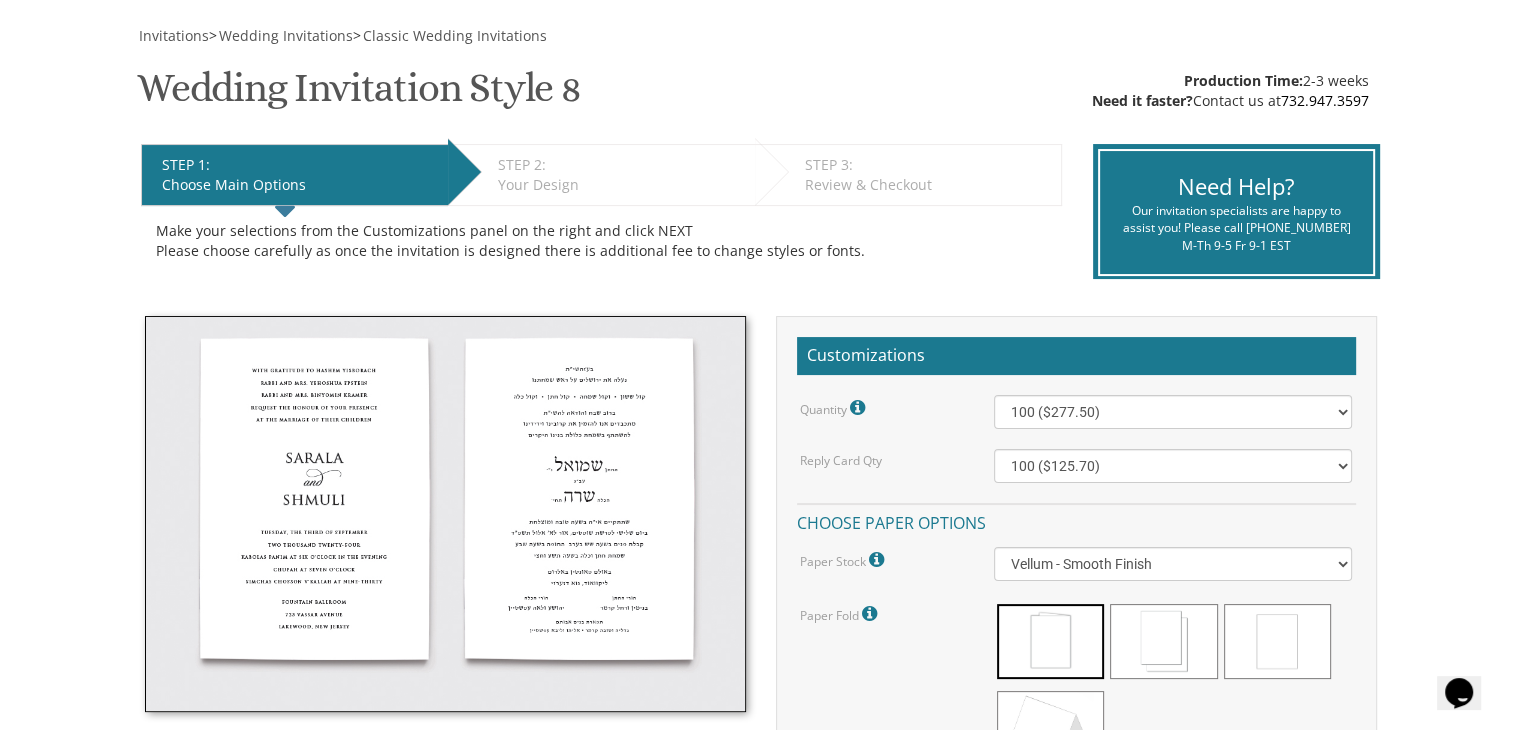 click on "Your Design" at bounding box center (621, 185) 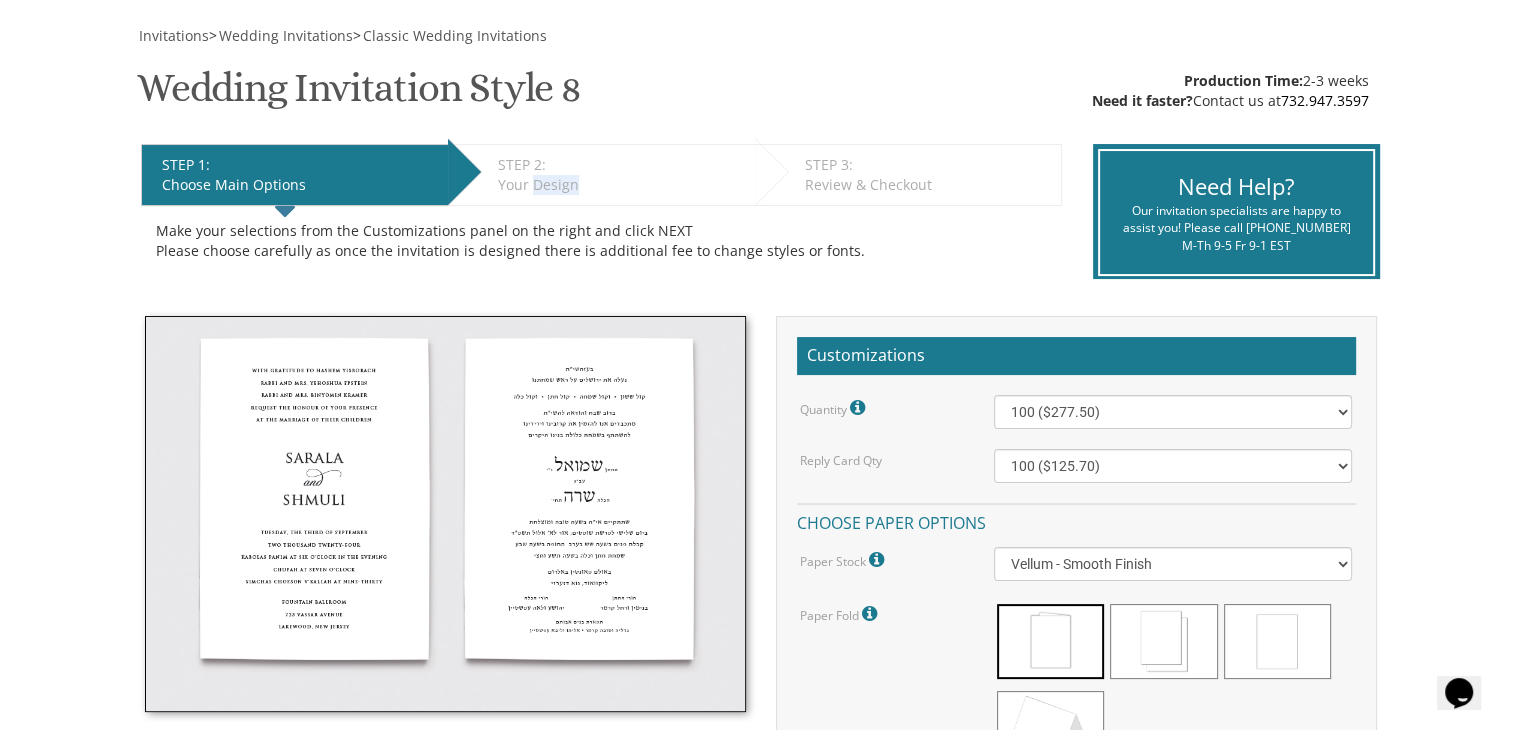 click on "Your Design" at bounding box center [621, 185] 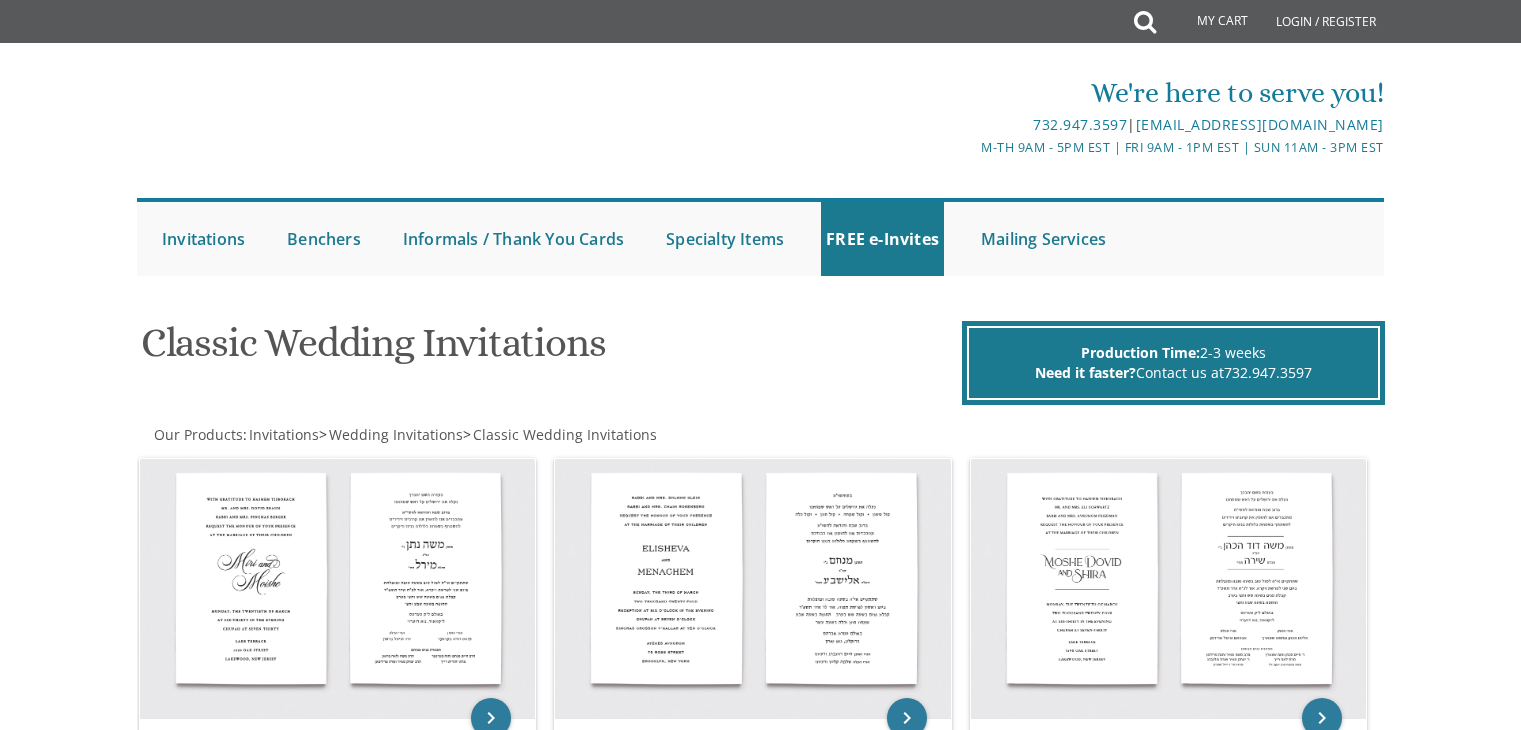 scroll, scrollTop: 1160, scrollLeft: 0, axis: vertical 